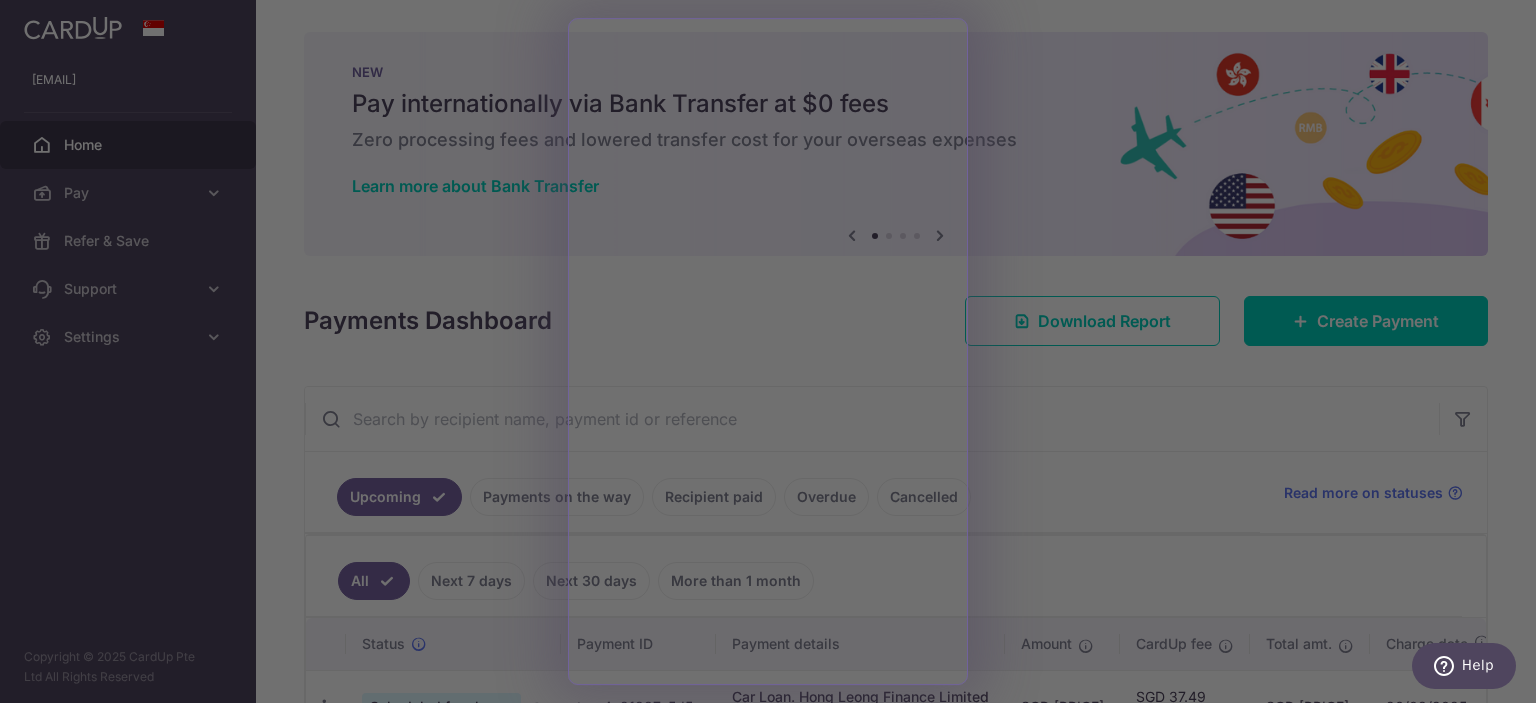 scroll, scrollTop: 0, scrollLeft: 0, axis: both 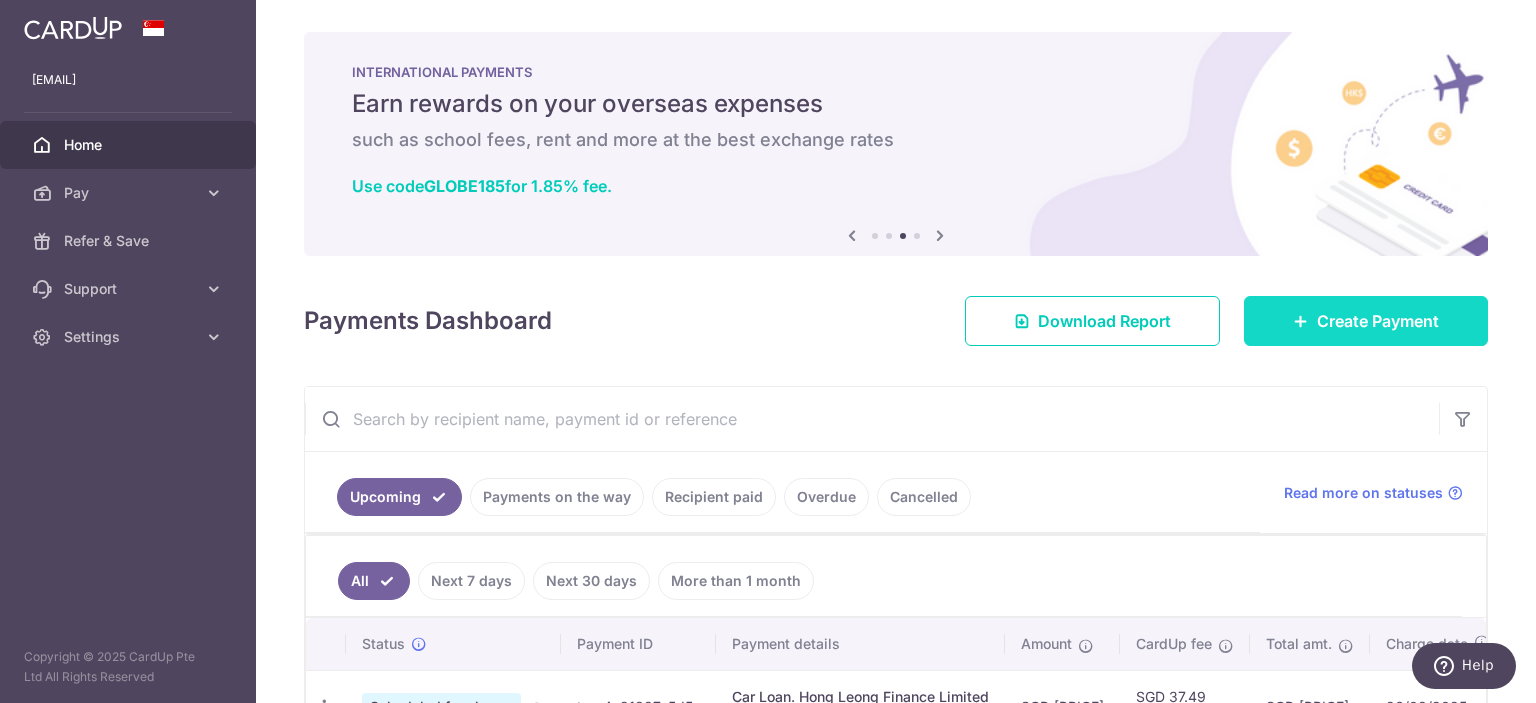 click on "Create Payment" at bounding box center [1366, 321] 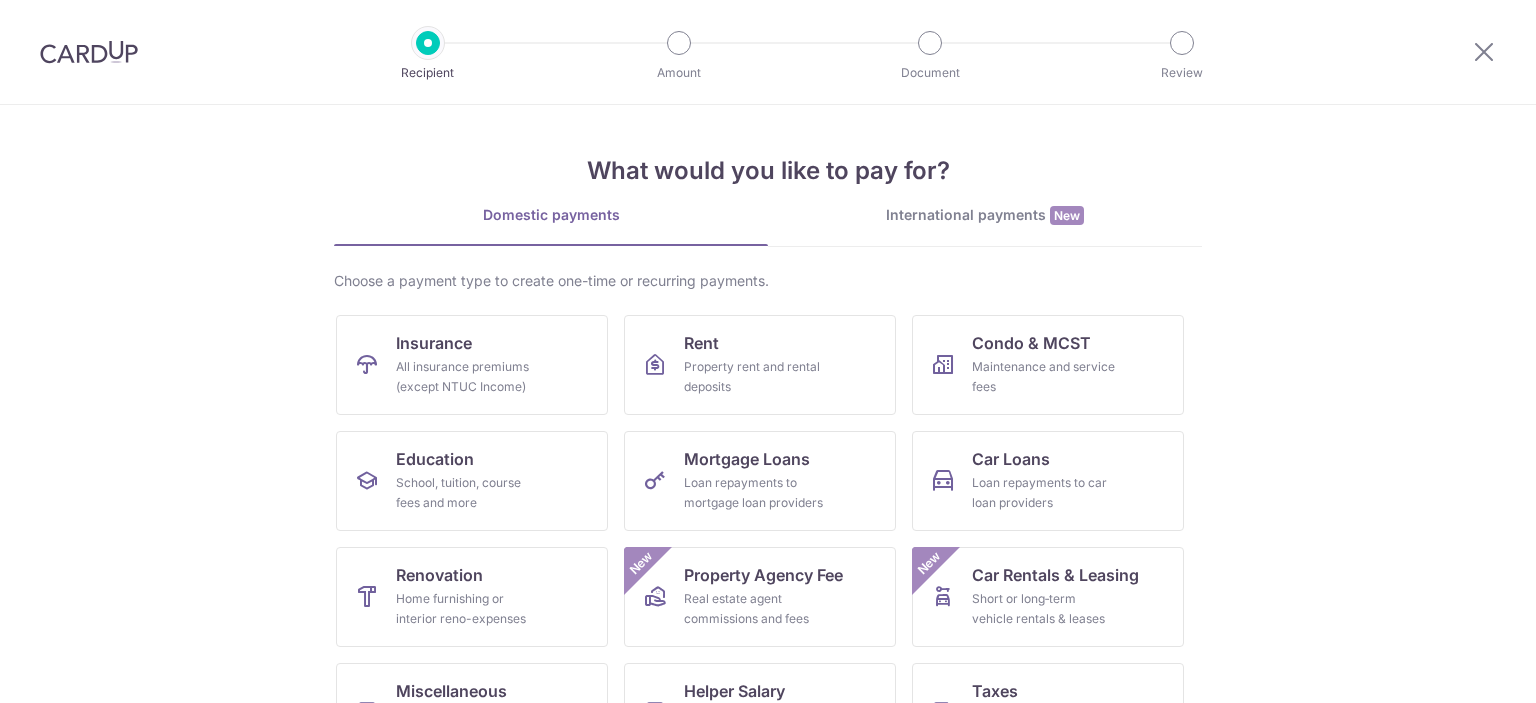 scroll, scrollTop: 0, scrollLeft: 0, axis: both 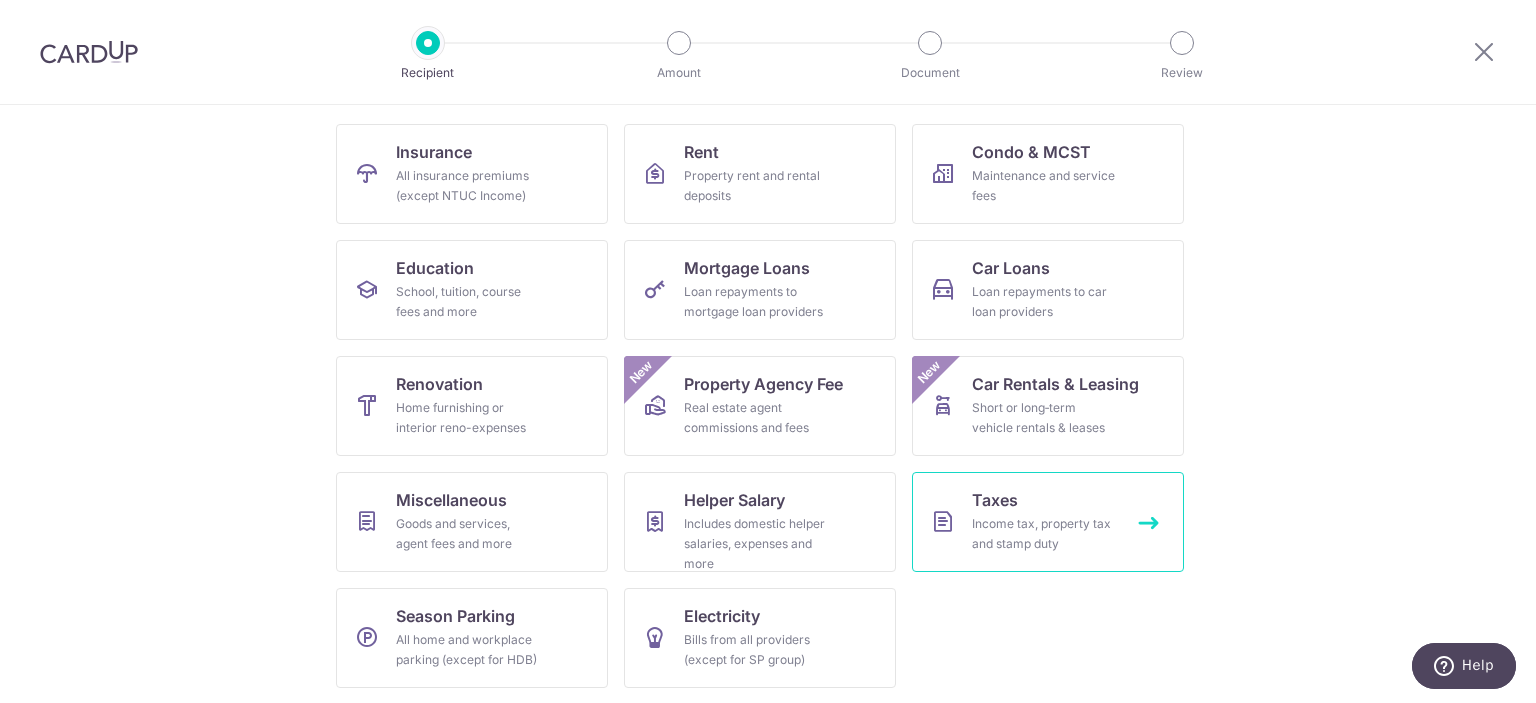 click on "Taxes" at bounding box center [995, 500] 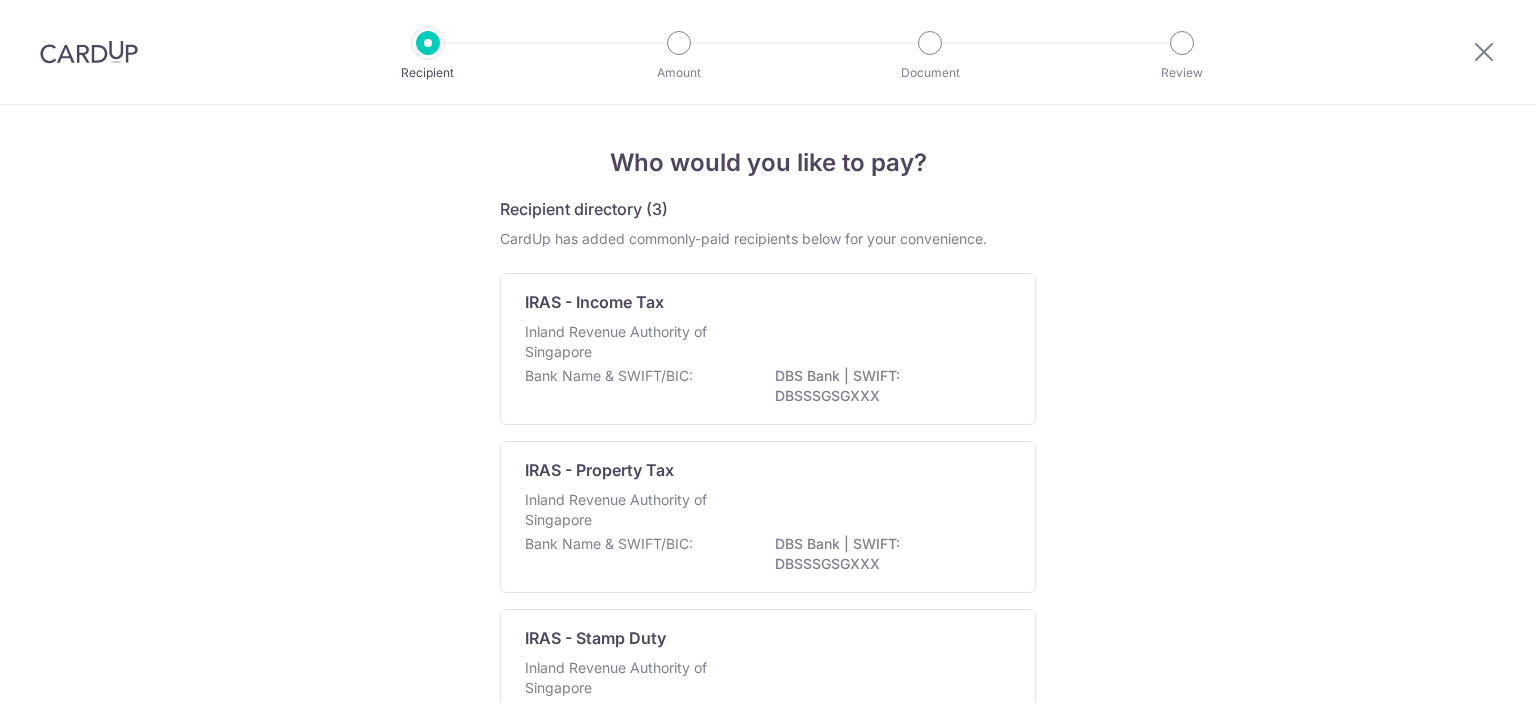 scroll, scrollTop: 0, scrollLeft: 0, axis: both 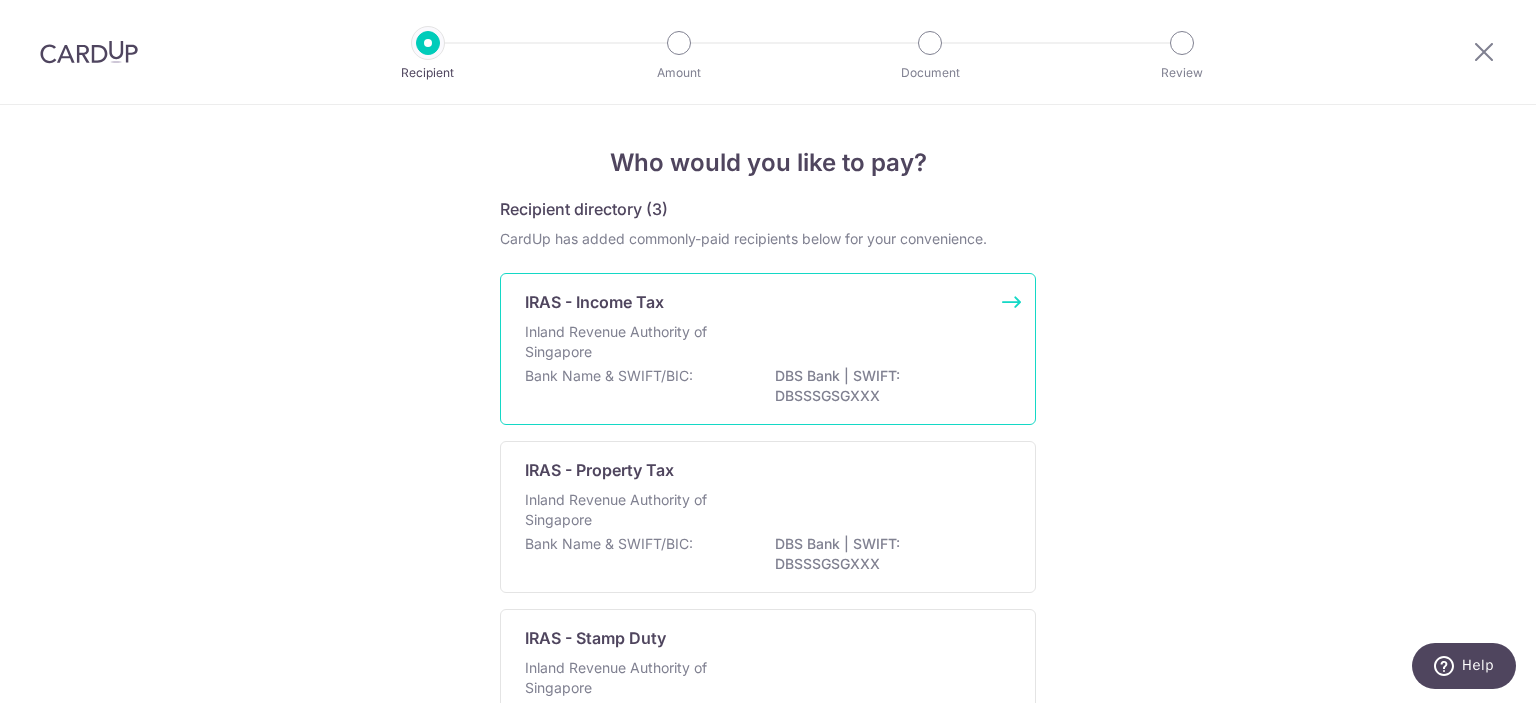 click on "Bank Name & SWIFT/BIC:" at bounding box center (609, 376) 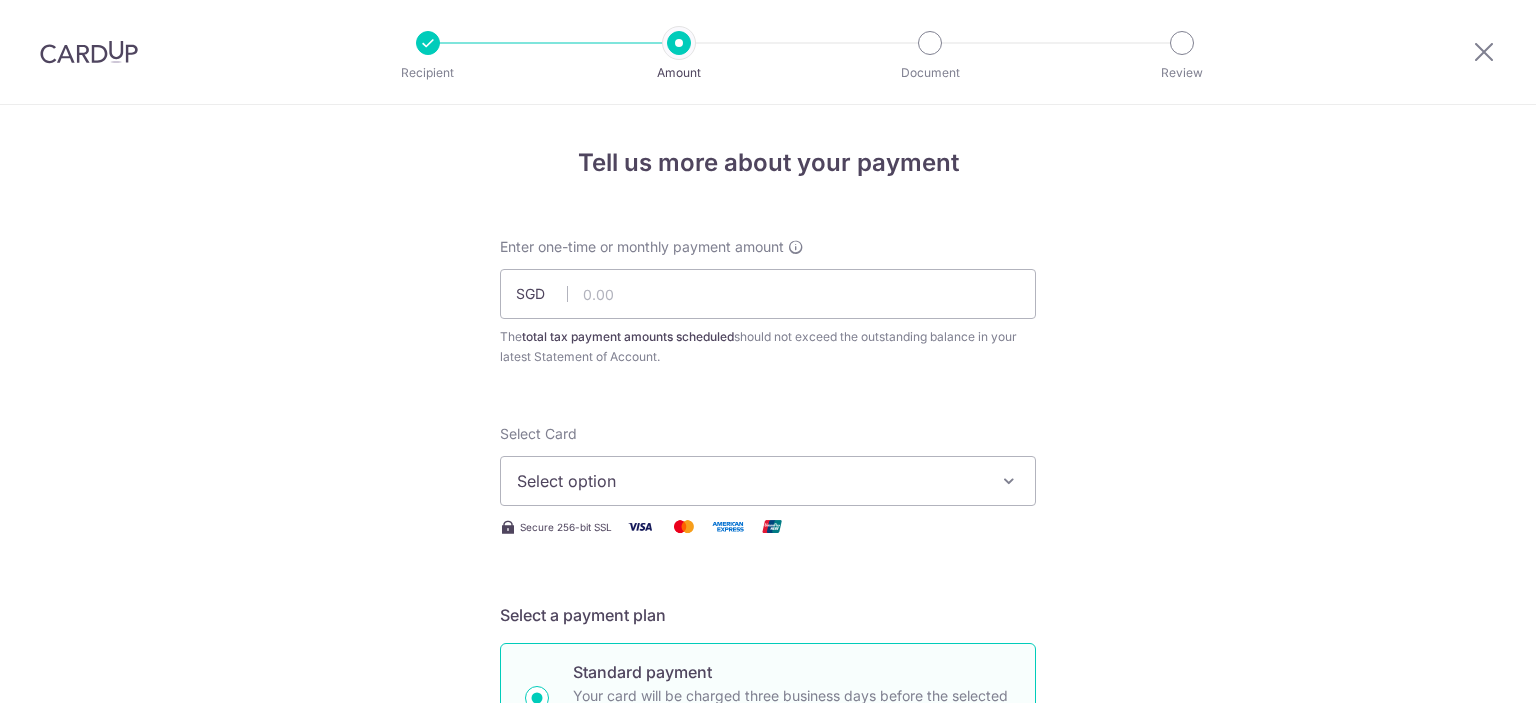 scroll, scrollTop: 0, scrollLeft: 0, axis: both 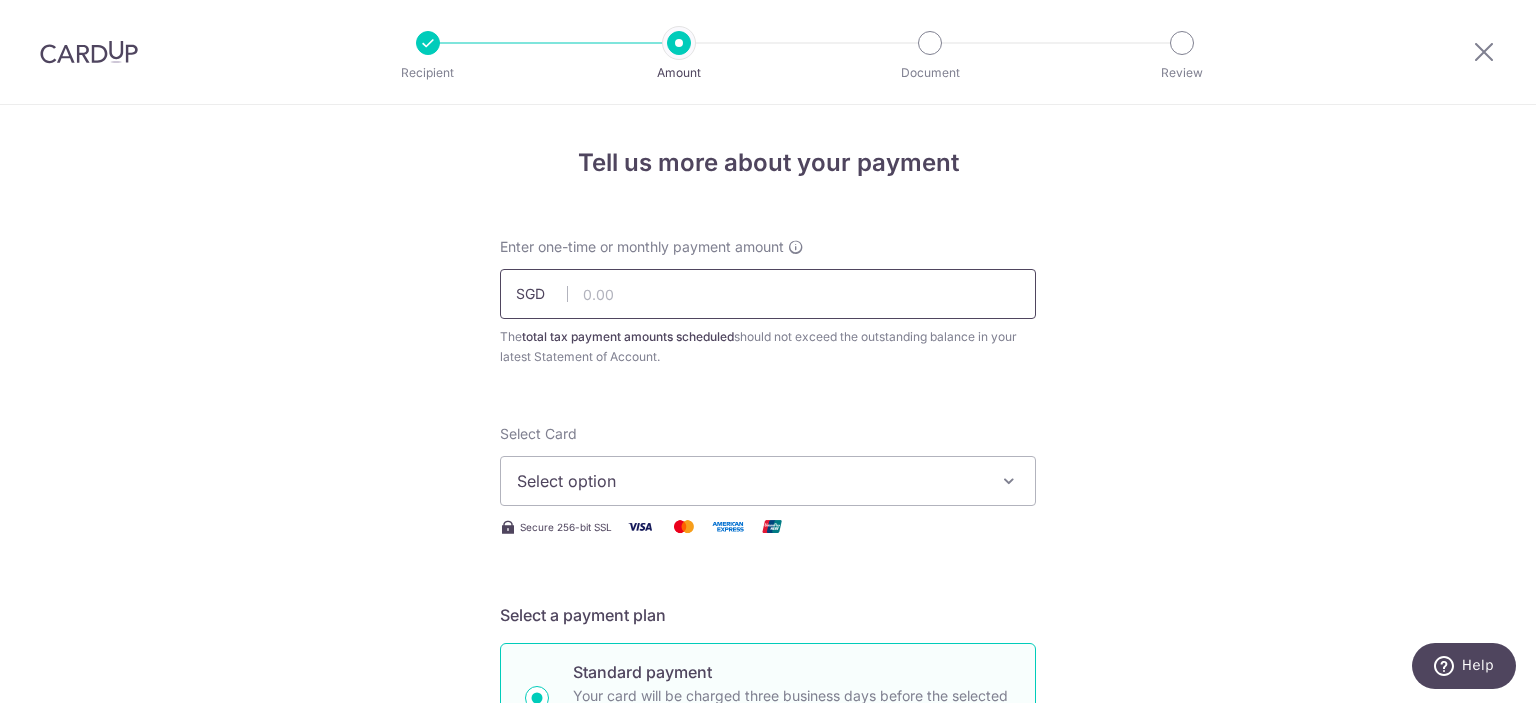 paste on "[NUMBER]" 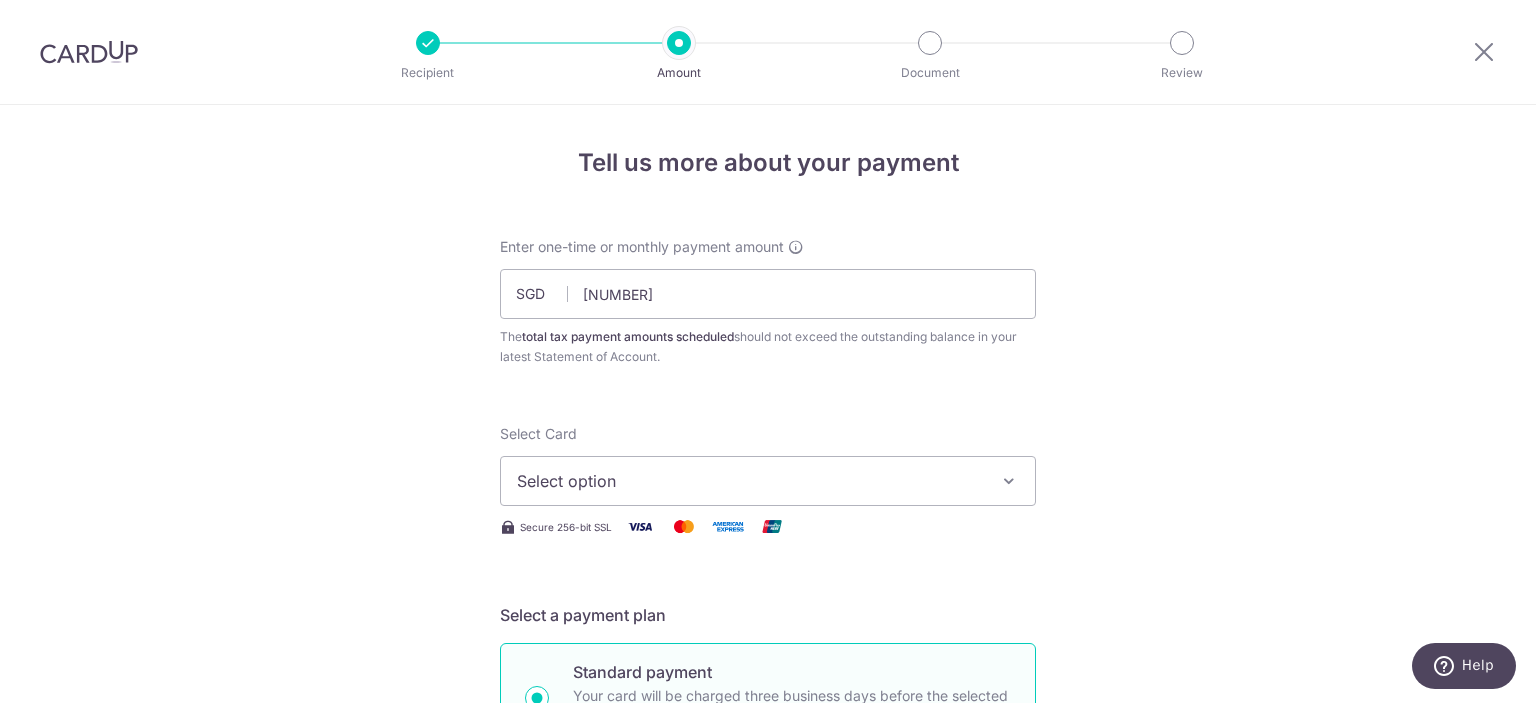 type on "[NUMBER]" 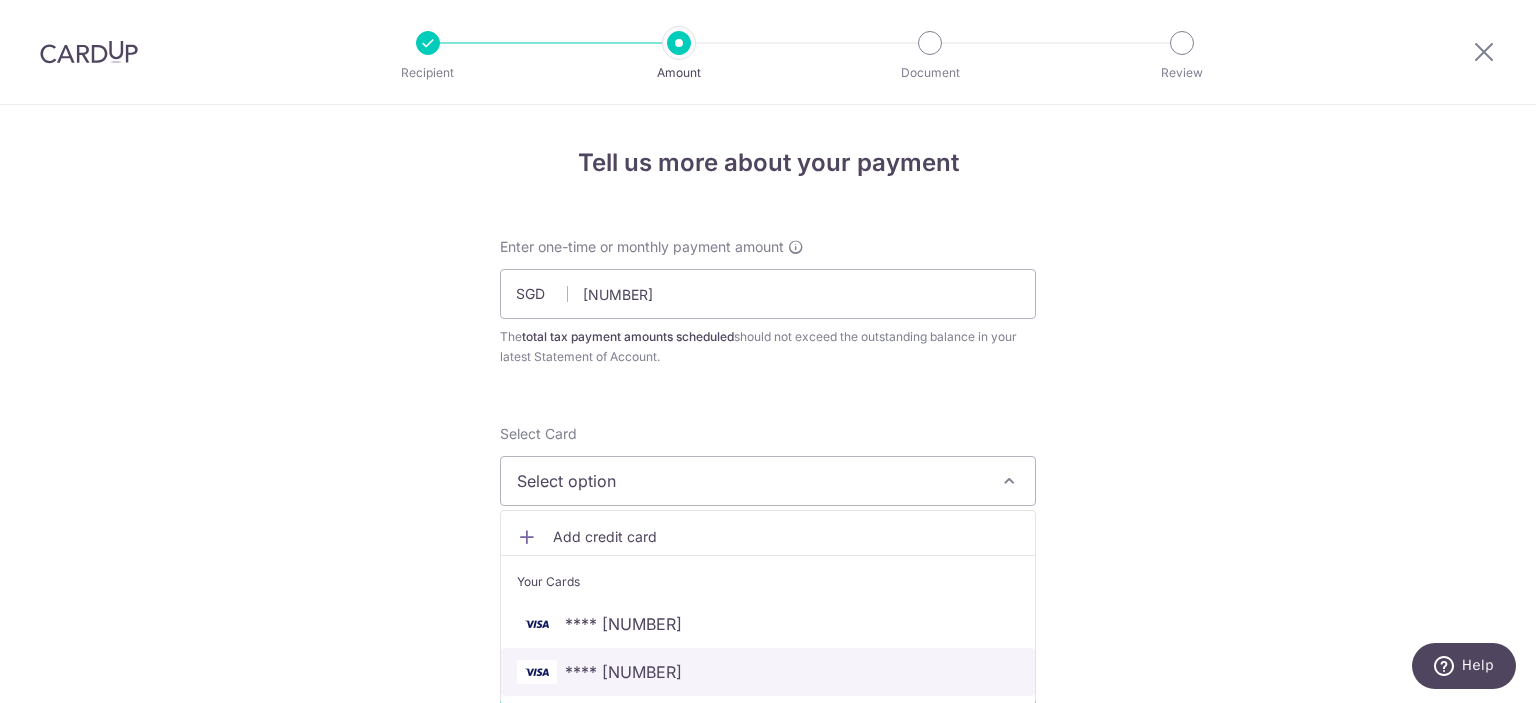 click on "**** [NUMBER]" at bounding box center [768, 672] 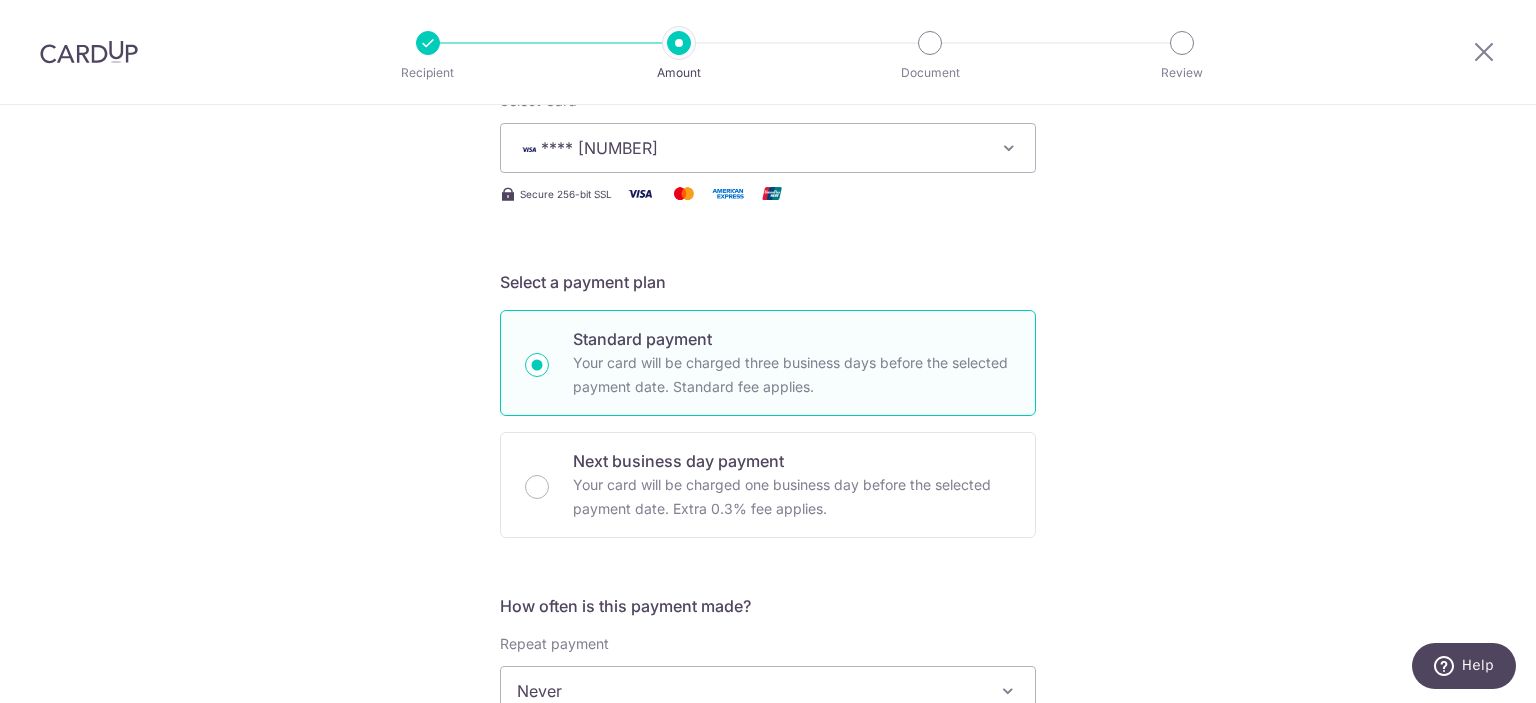 scroll, scrollTop: 500, scrollLeft: 0, axis: vertical 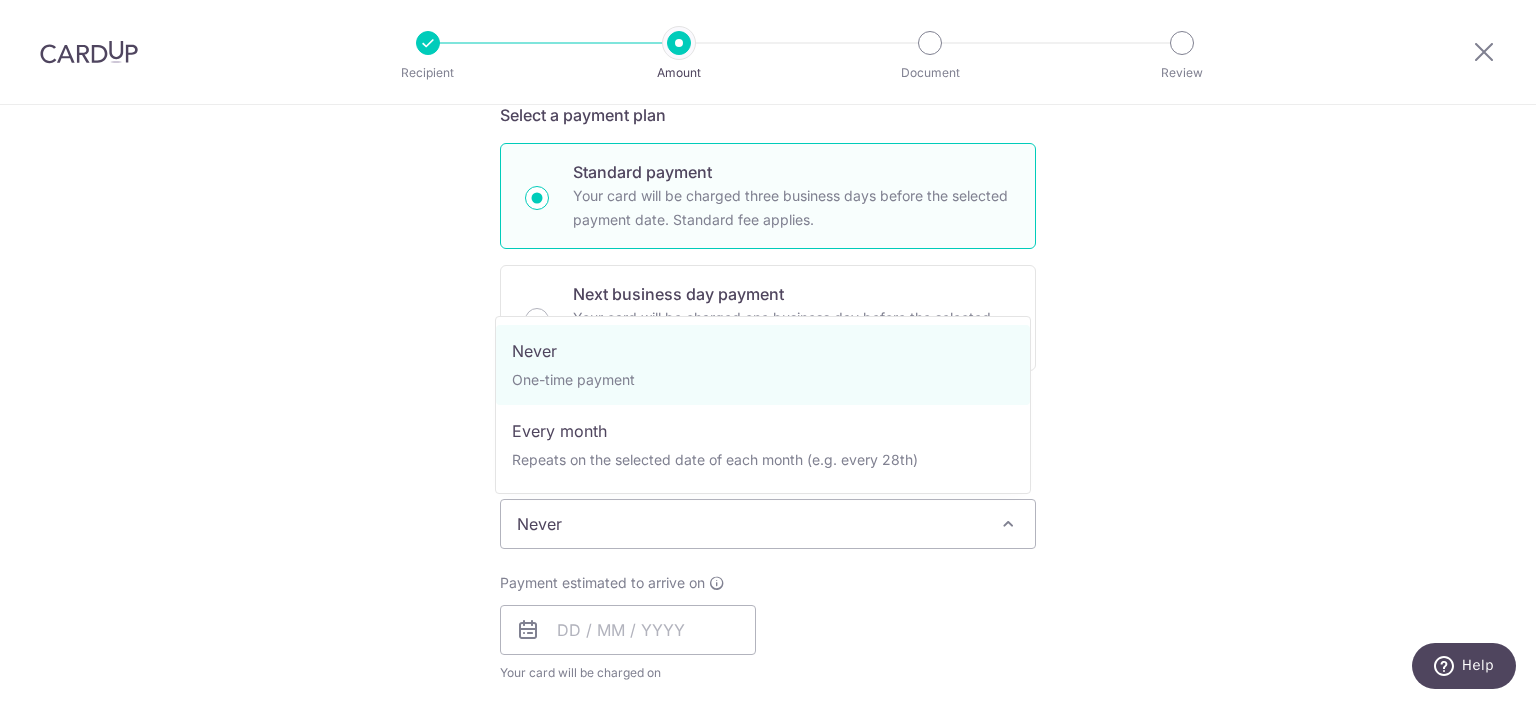 click on "Never" at bounding box center [768, 524] 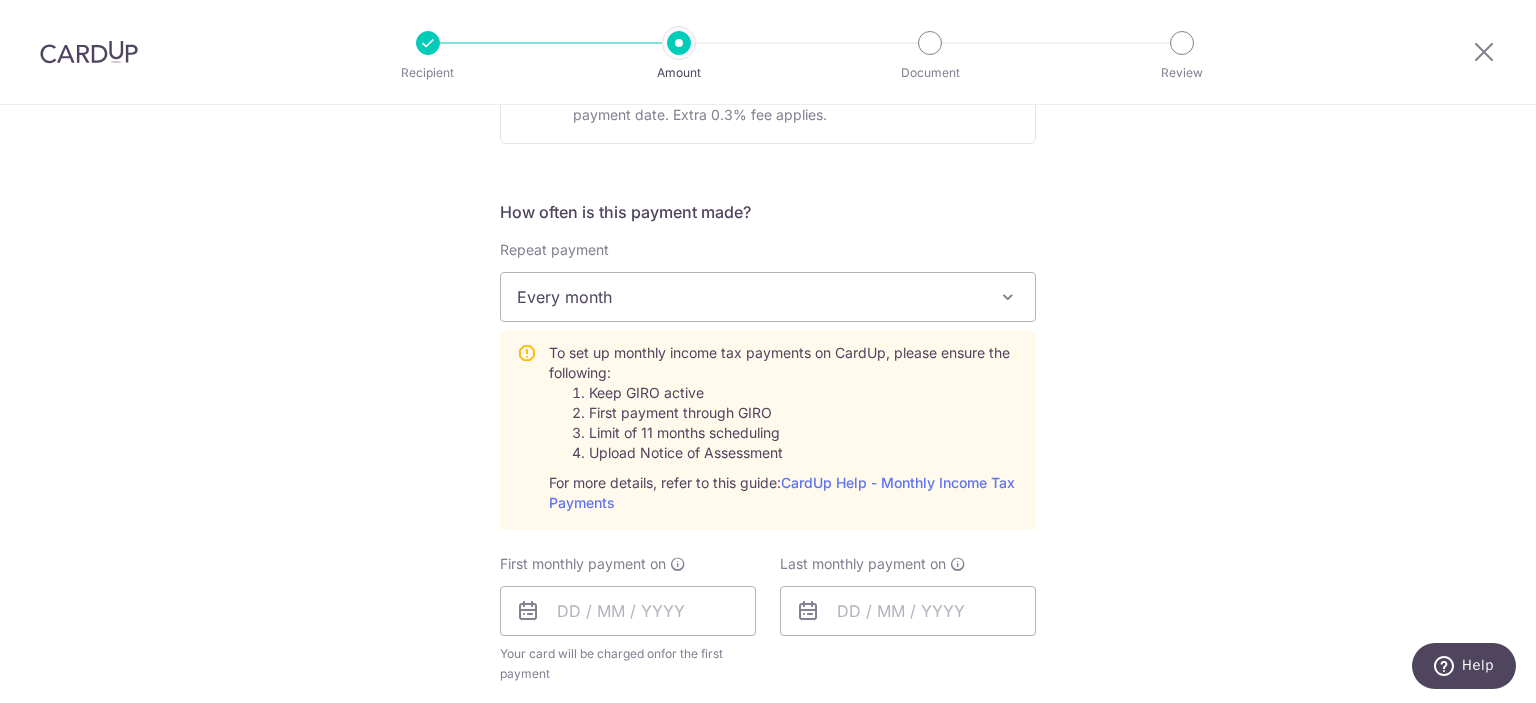 scroll, scrollTop: 833, scrollLeft: 0, axis: vertical 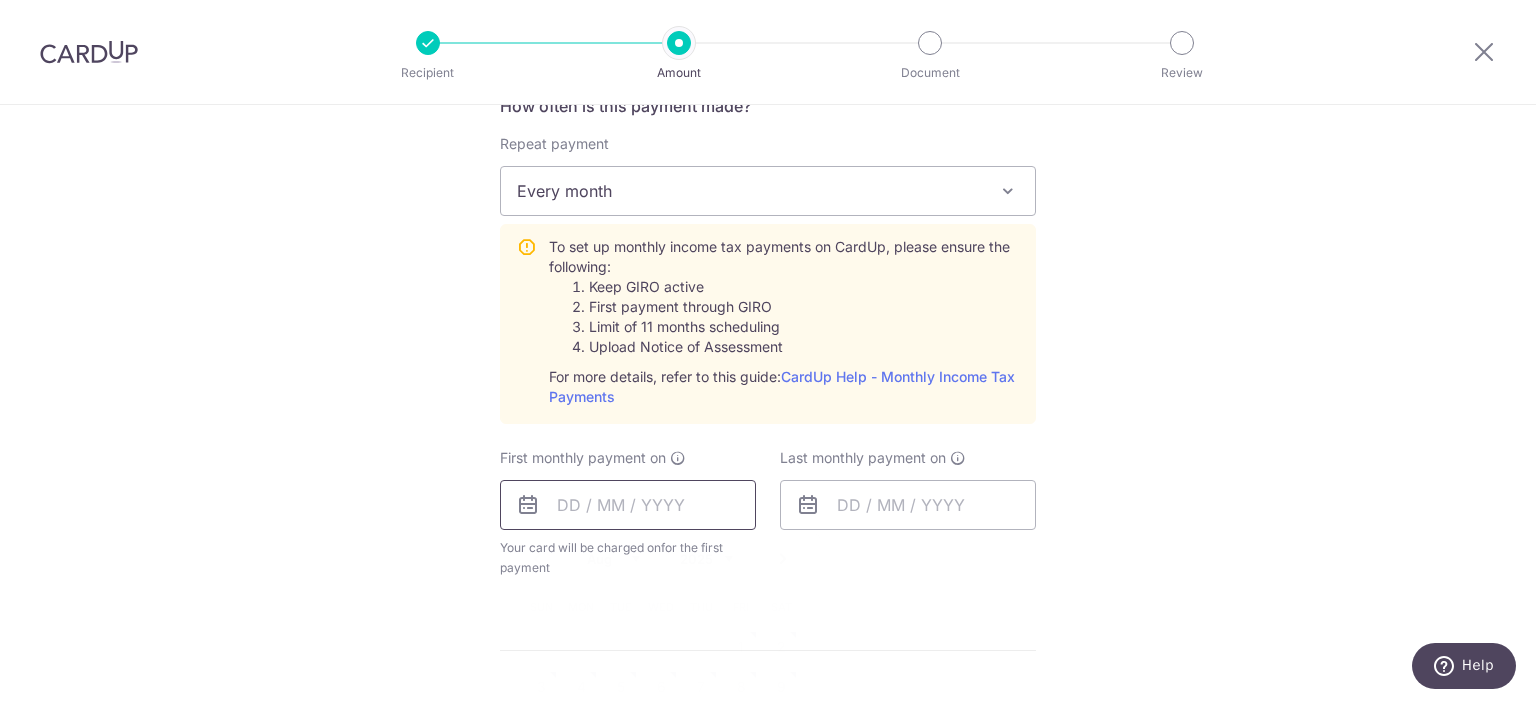 click at bounding box center [628, 505] 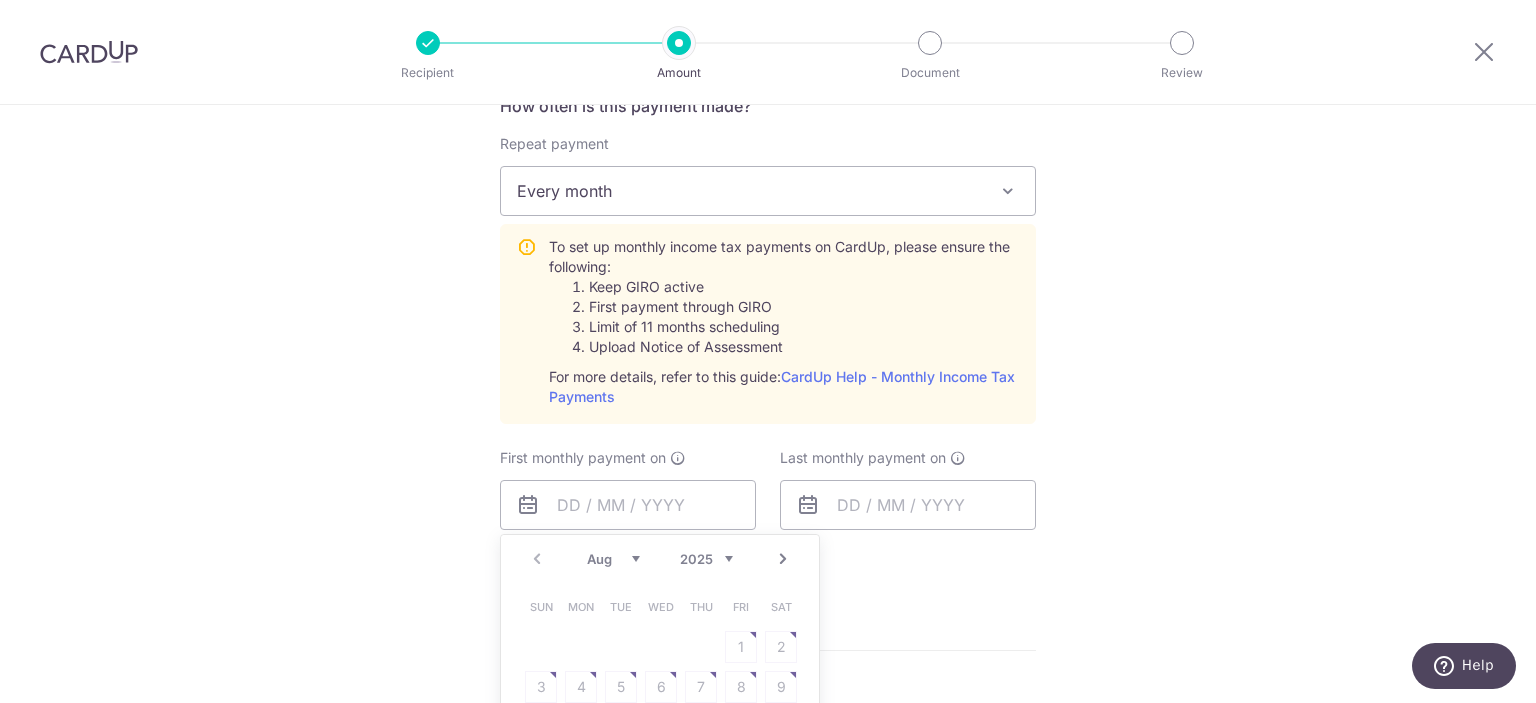 click on "Tell us more about your payment
Enter one-time or monthly payment amount
SGD
2,423.36
2423.36
The  total tax payment amounts scheduled  should not exceed the outstanding balance in your latest Statement of Account.
Select Card
**** 7375
Add credit card
Your Cards
**** 6437
**** 7375
Secure 256-bit SSL
Text" at bounding box center (768, 314) 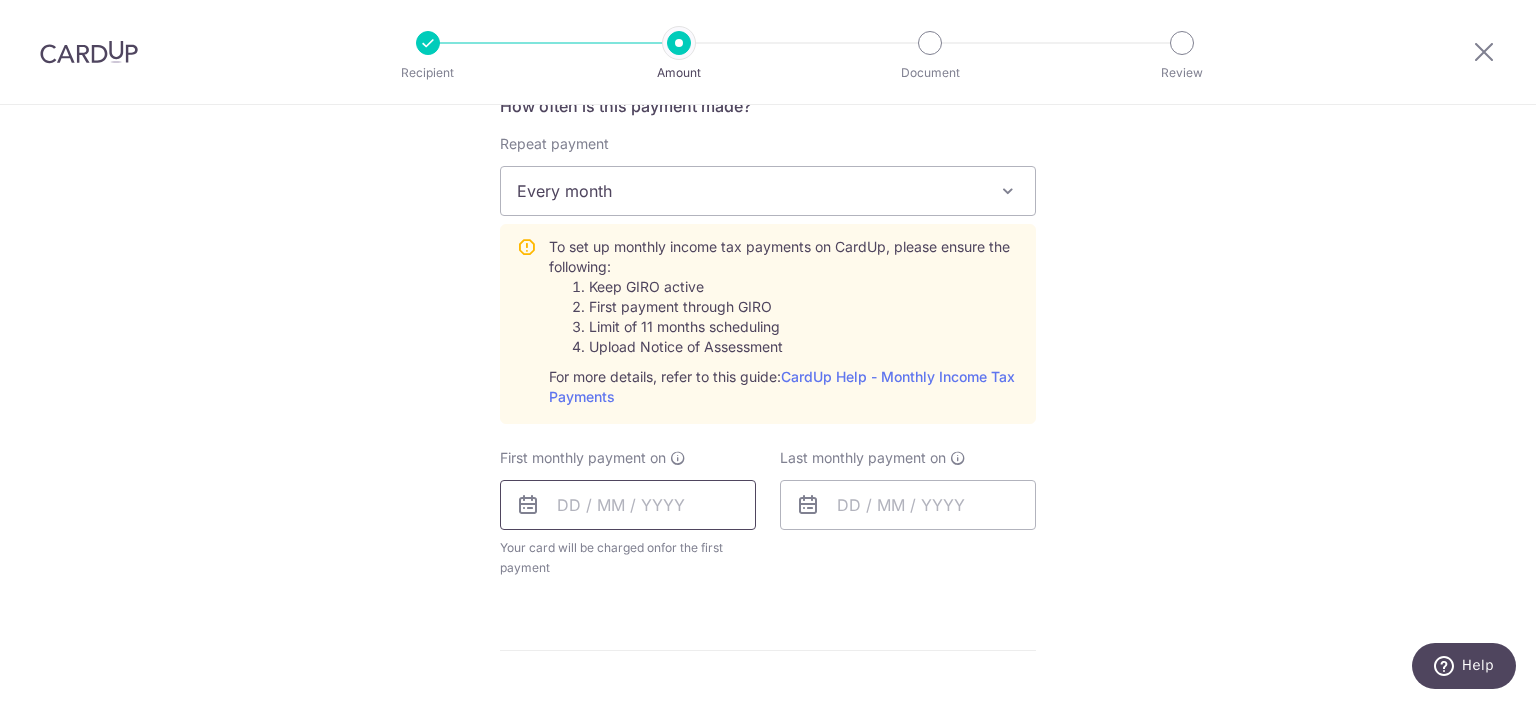 click at bounding box center [628, 505] 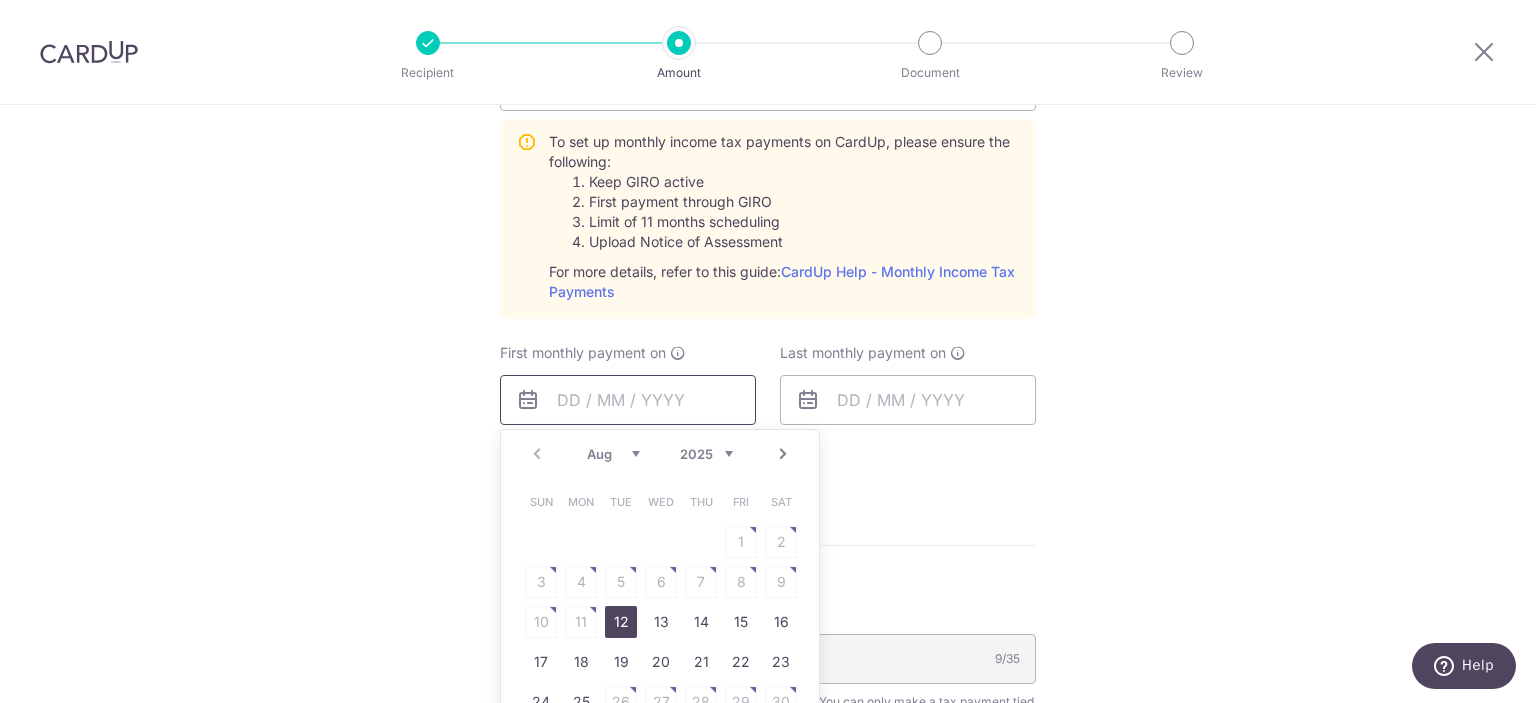 scroll, scrollTop: 1000, scrollLeft: 0, axis: vertical 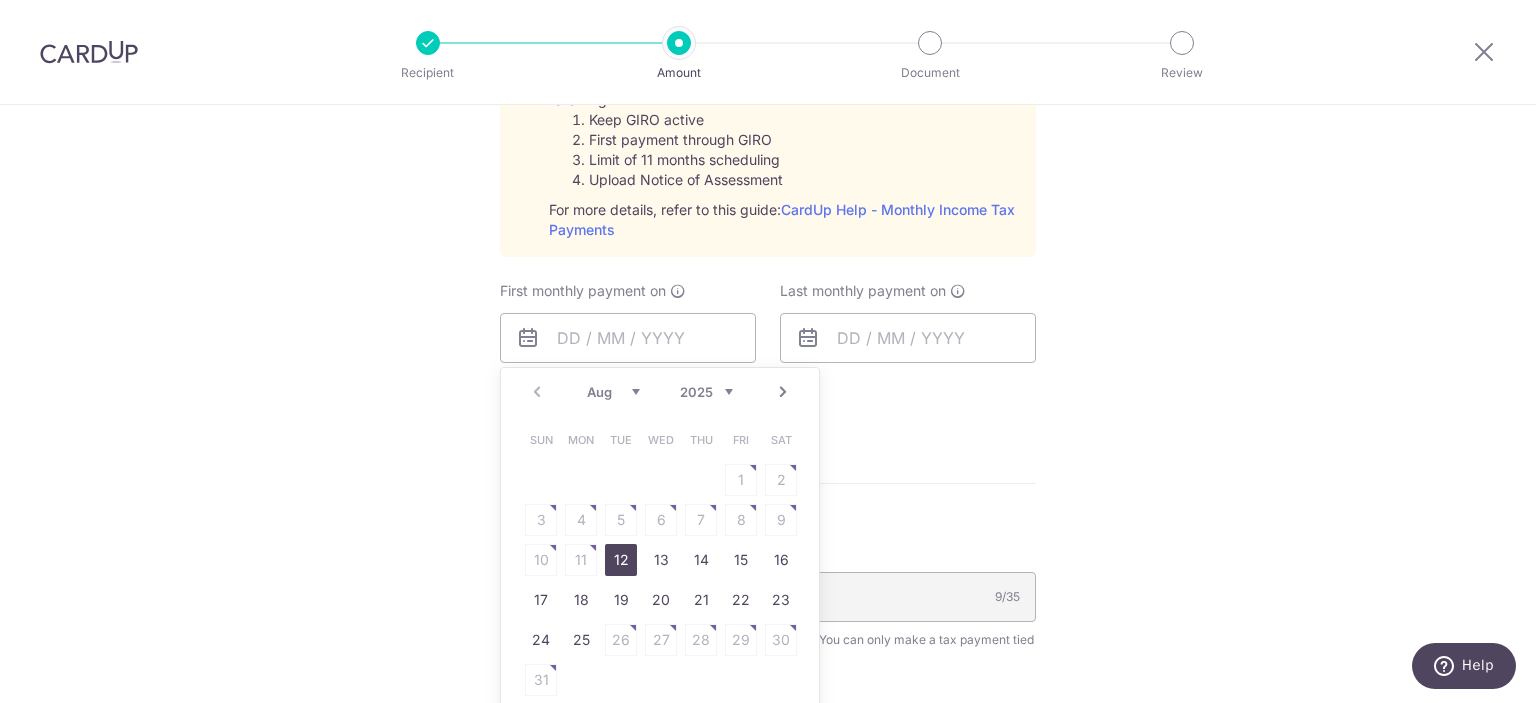 click on "12" at bounding box center [621, 560] 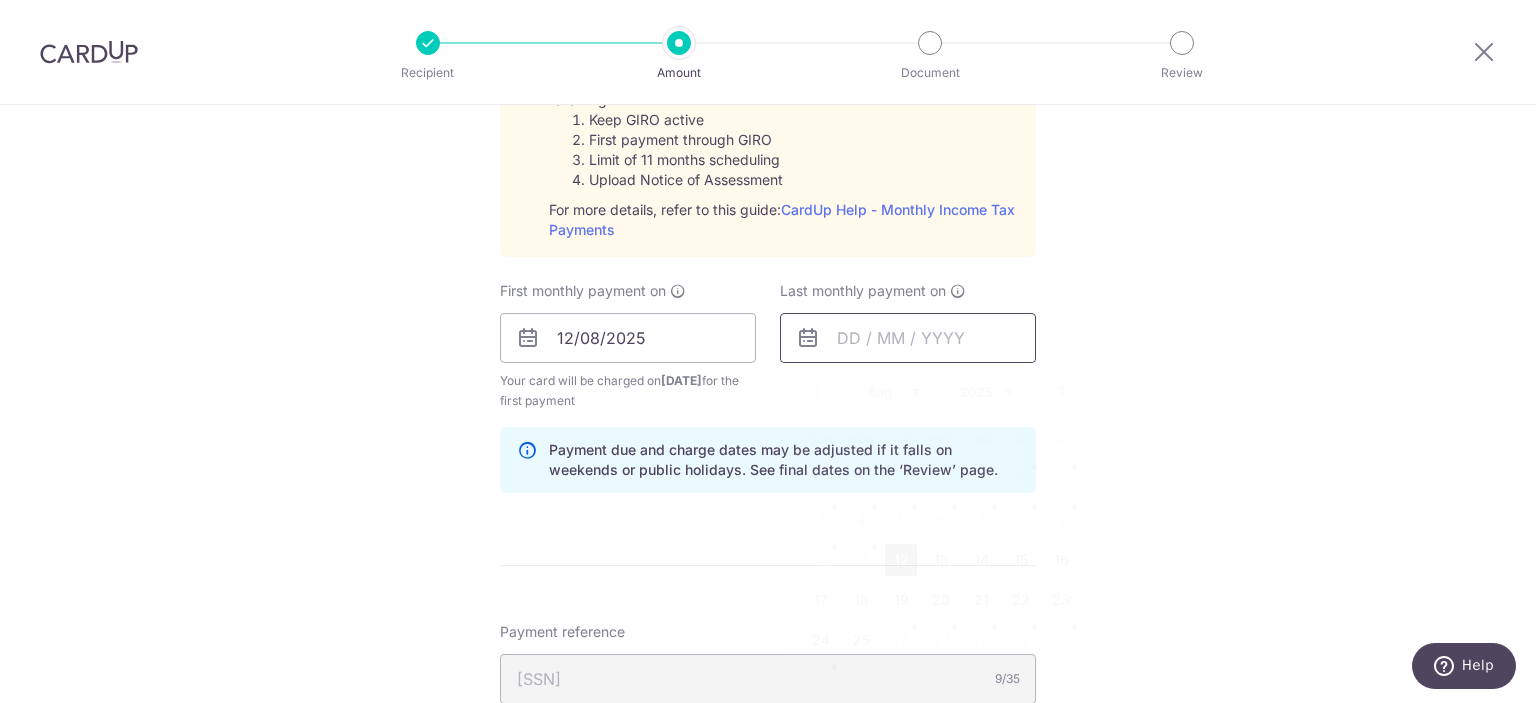 click at bounding box center (908, 338) 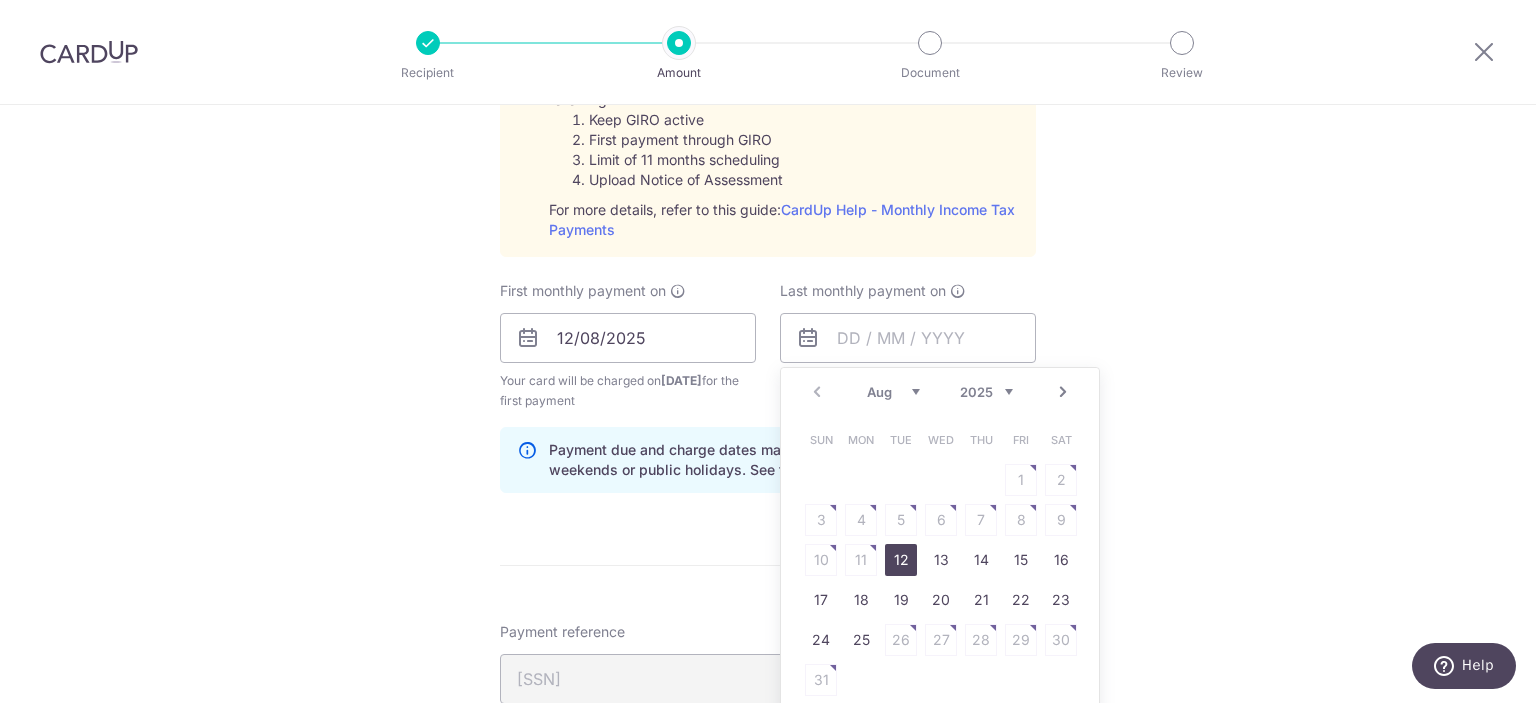 click on "2025 2026" at bounding box center (986, 392) 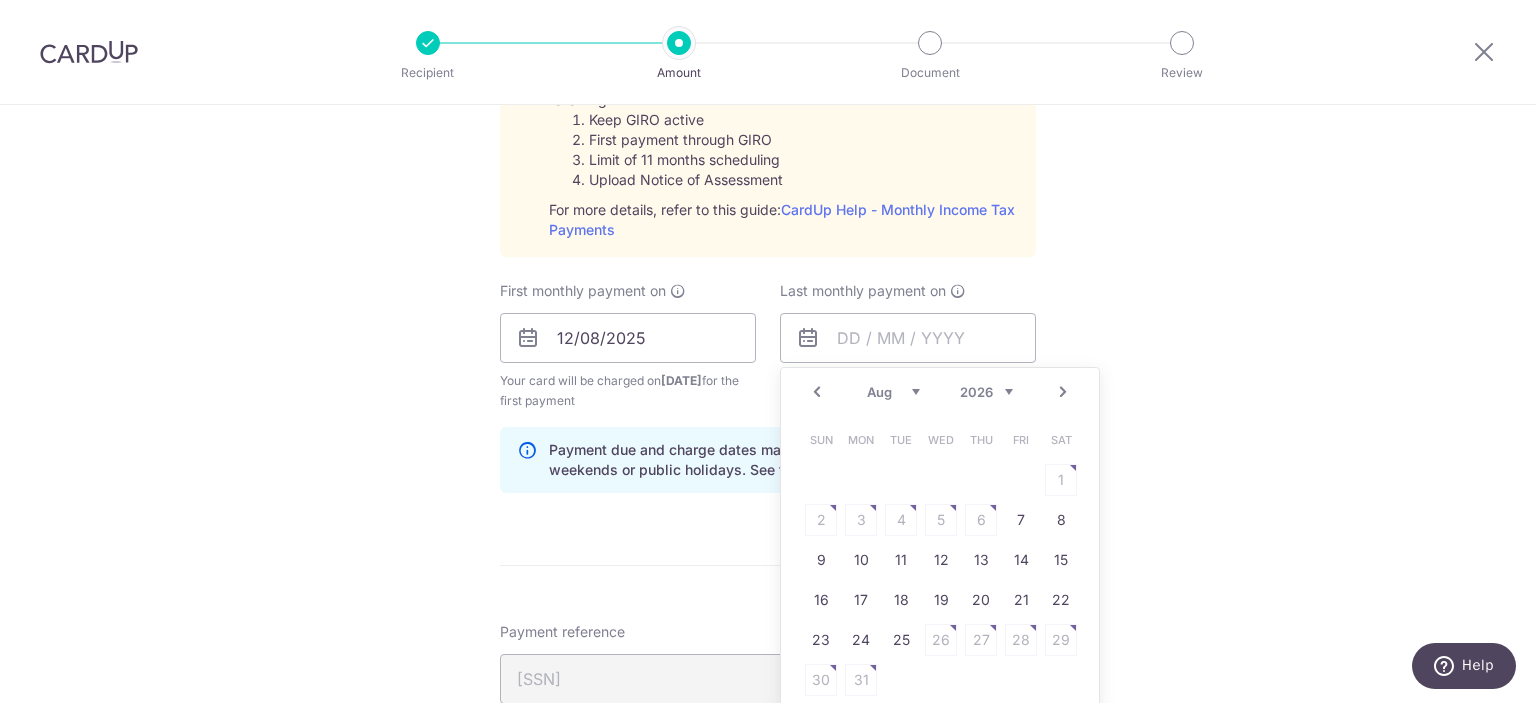 click on "Jan Feb Mar Apr May Jun Jul Aug Sep" at bounding box center (893, 392) 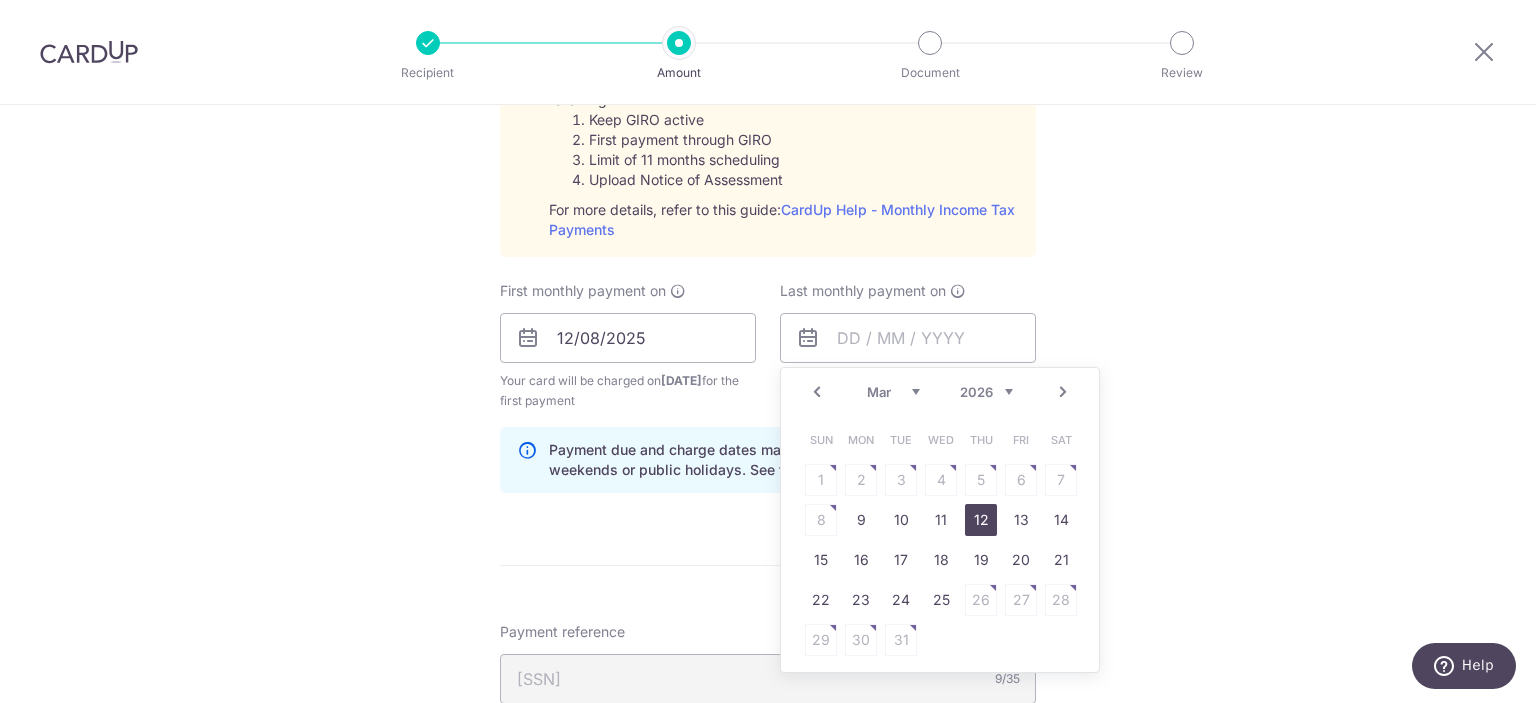 click on "12" at bounding box center [981, 520] 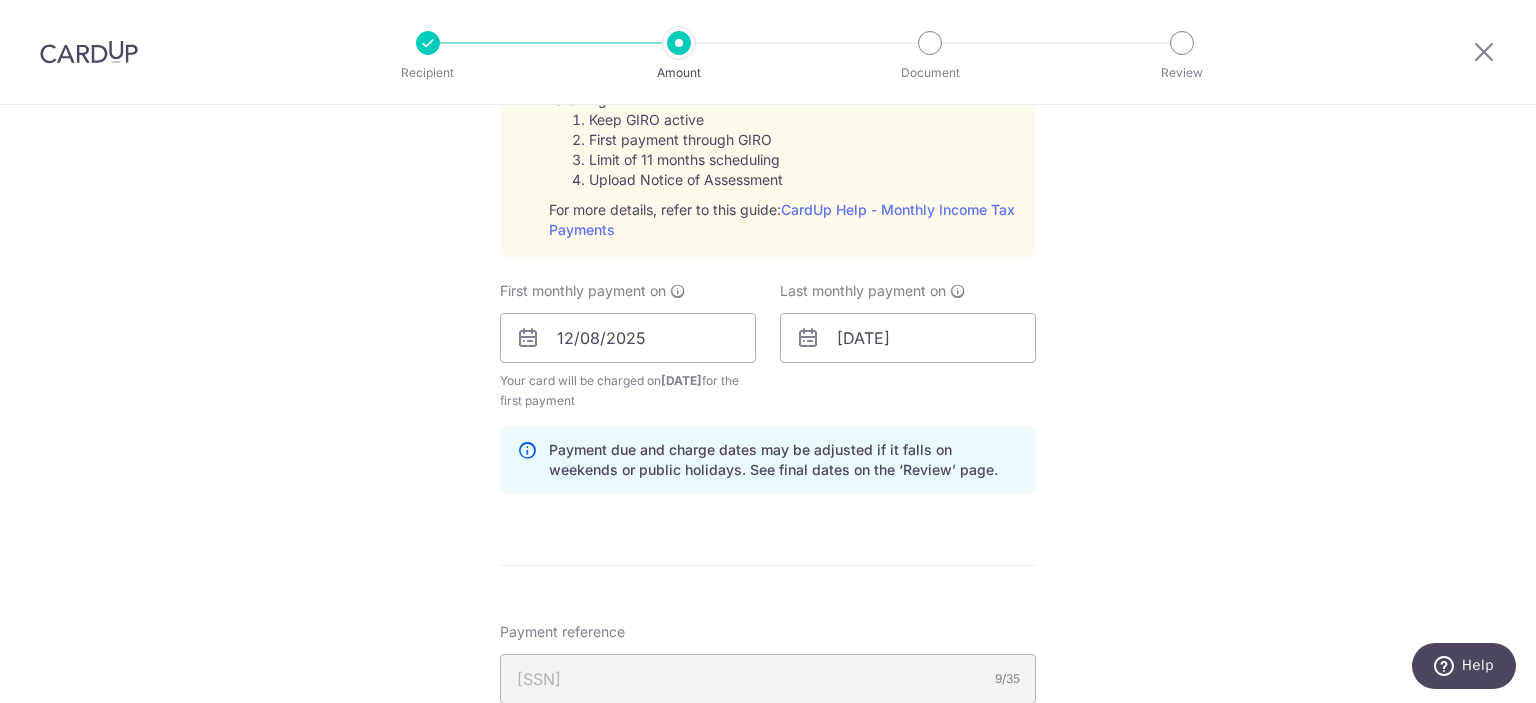 click on "Tell us more about your payment
Enter one-time or monthly payment amount
SGD
2,423.36
2423.36
The  total tax payment amounts scheduled  should not exceed the outstanding balance in your latest Statement of Account.
Select Card
**** 7375
Add credit card
Your Cards
**** 6437
**** 7375
Secure 256-bit SSL
Text" at bounding box center [768, 188] 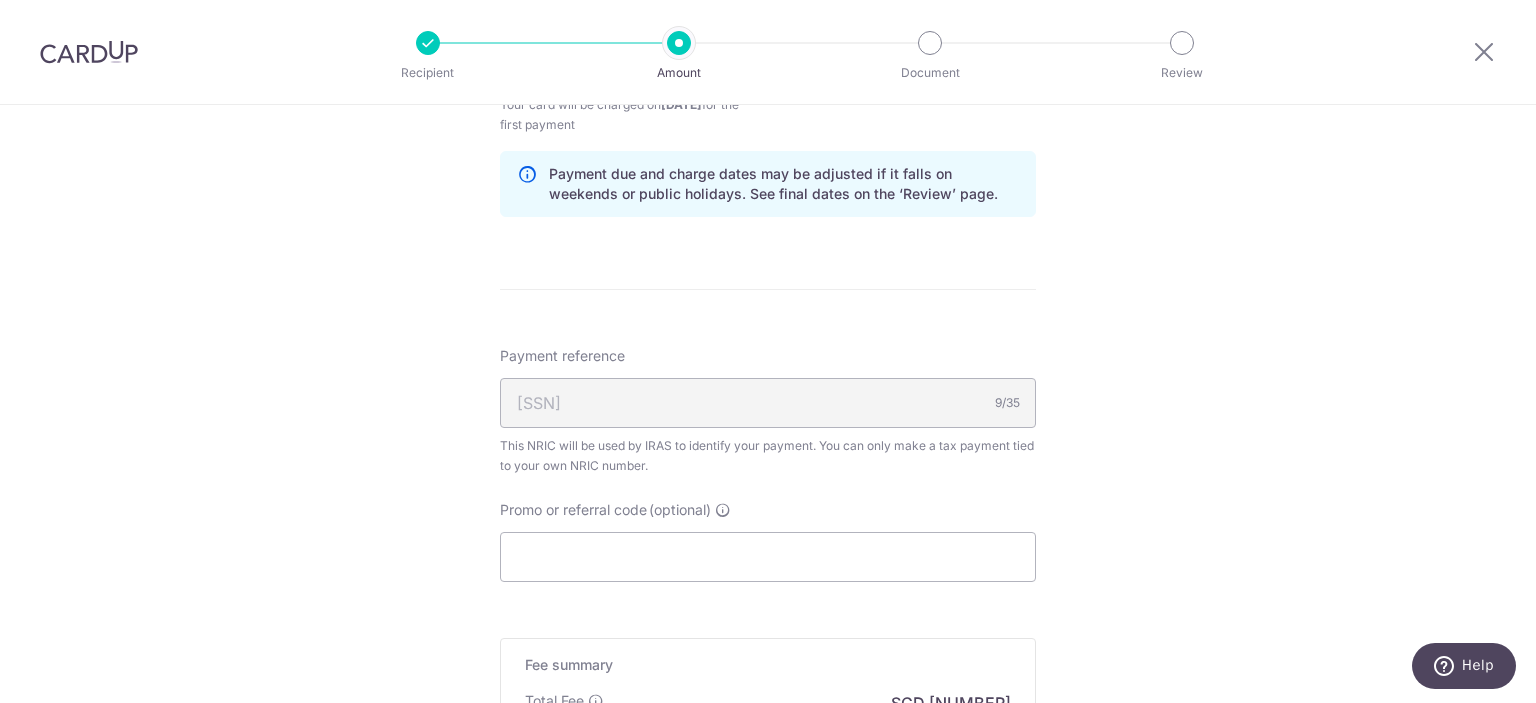 scroll, scrollTop: 1333, scrollLeft: 0, axis: vertical 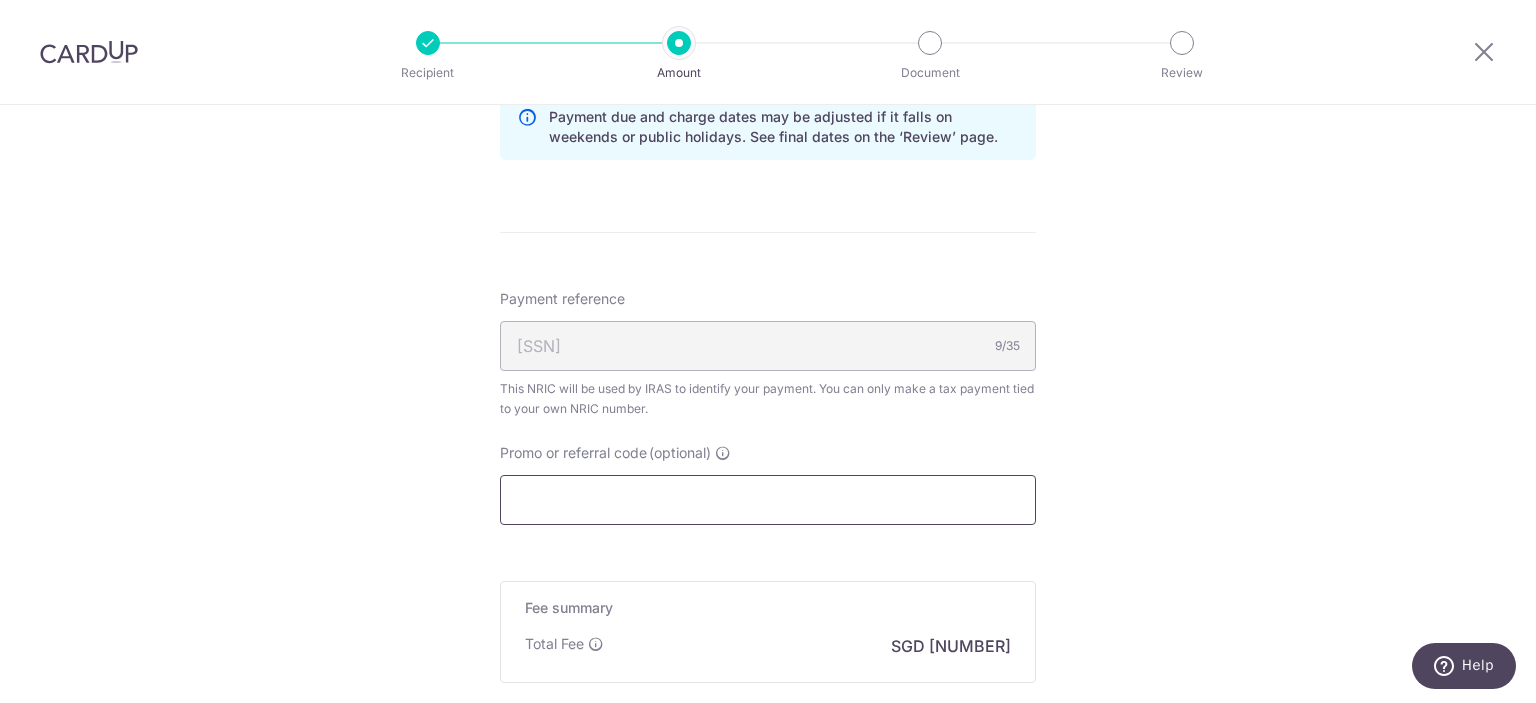 click on "Promo or referral code
(optional)" at bounding box center [768, 500] 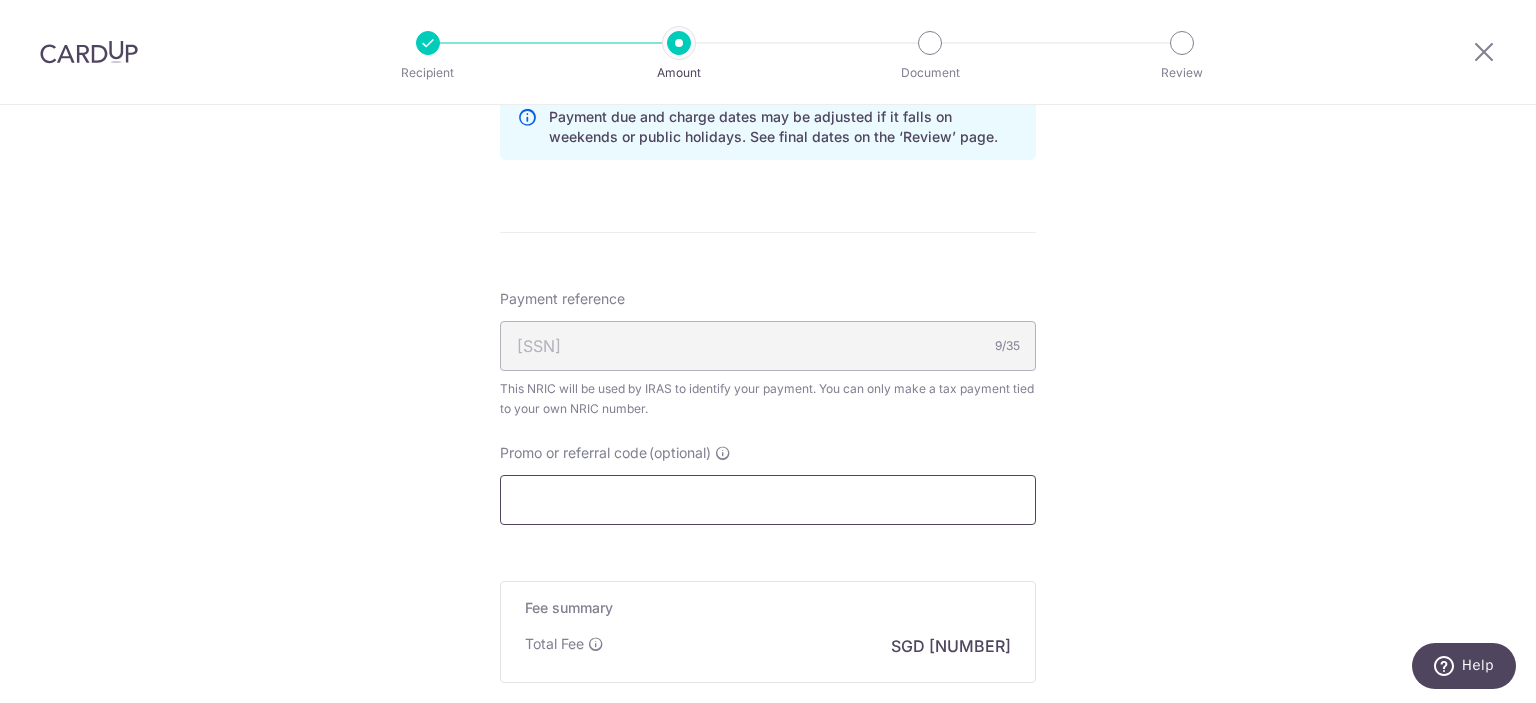 paste on "OCBCTAX173" 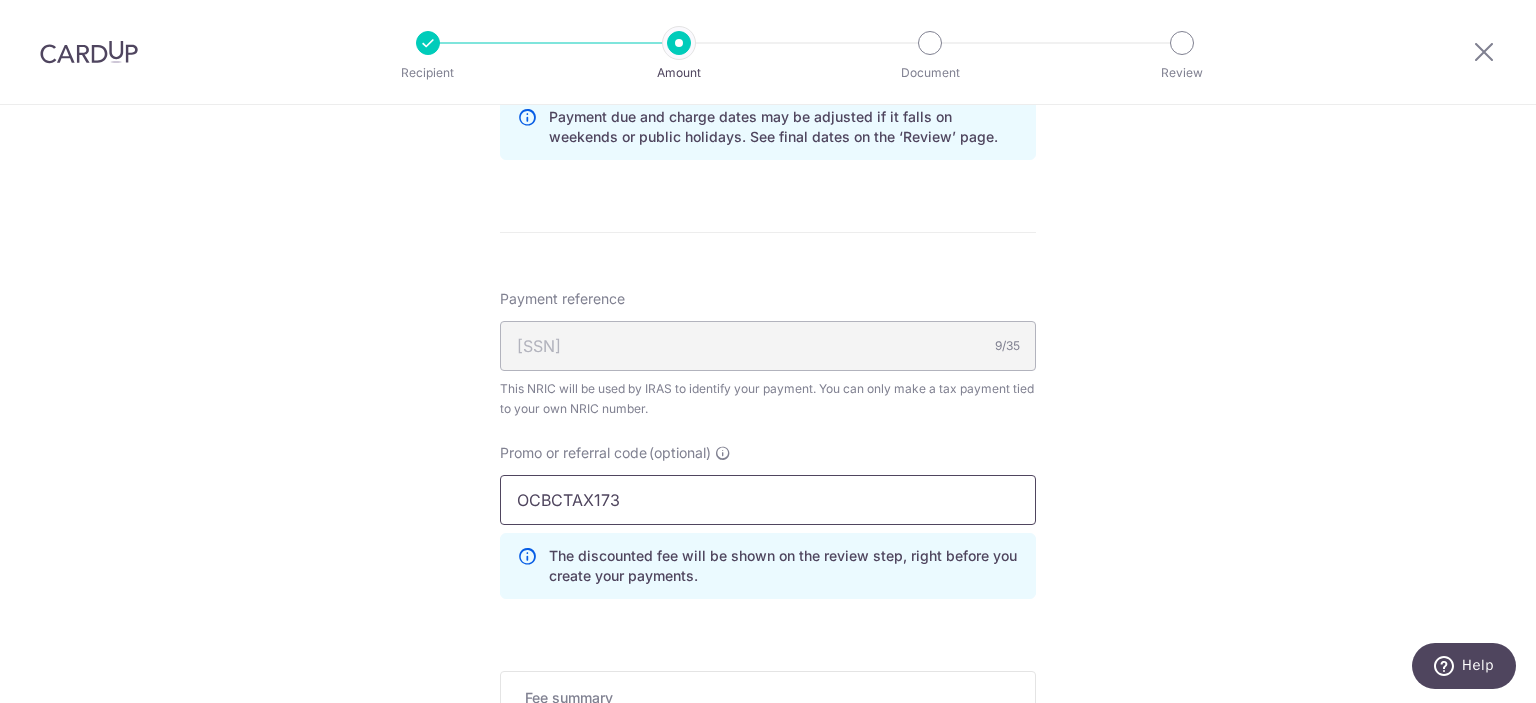type on "OCBCTAX173" 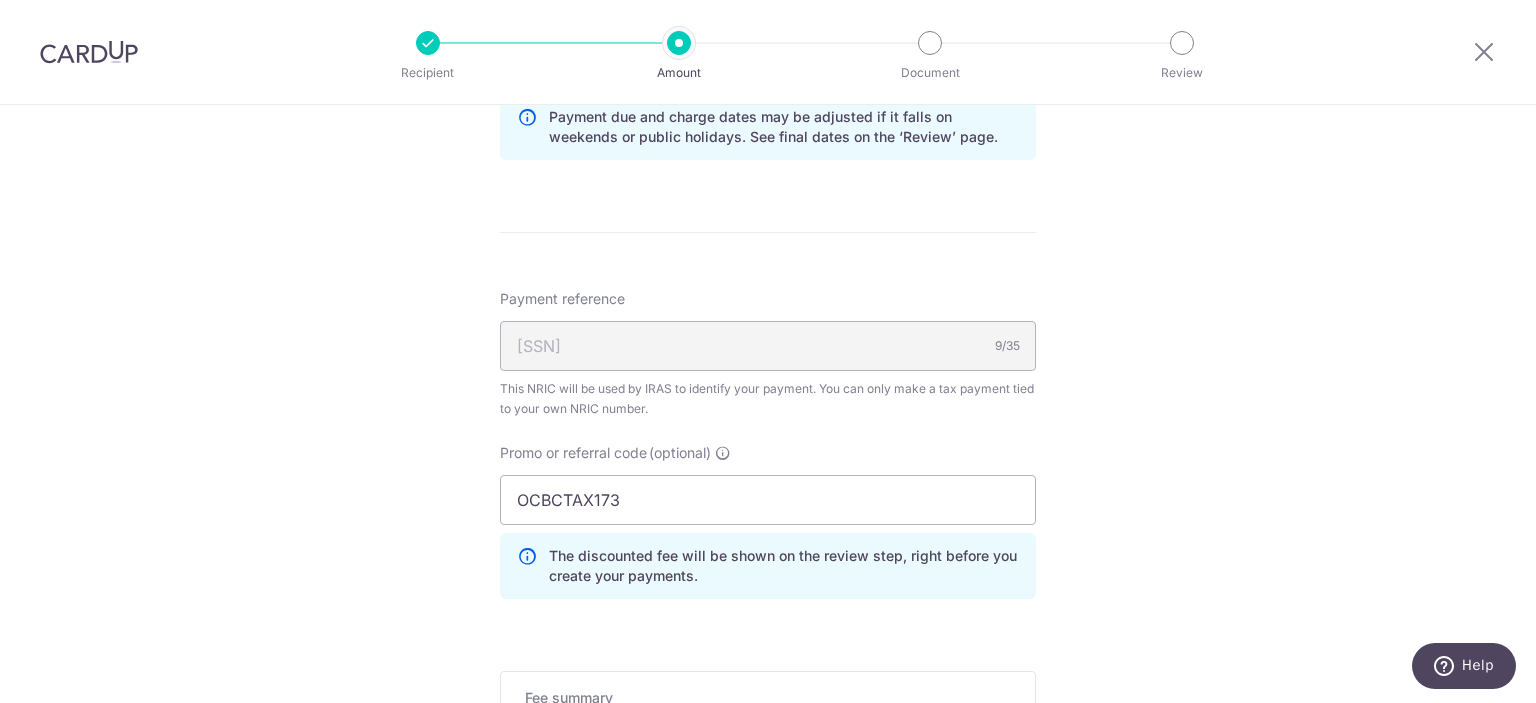 click on "Tell us more about your payment
Enter one-time or monthly payment amount
SGD
2,423.36
2423.36
The  total tax payment amounts scheduled  should not exceed the outstanding balance in your latest Statement of Account.
Select Card
**** 7375
Add credit card
Your Cards
**** 6437
**** 7375
Secure 256-bit SSL
Text" at bounding box center [768, -100] 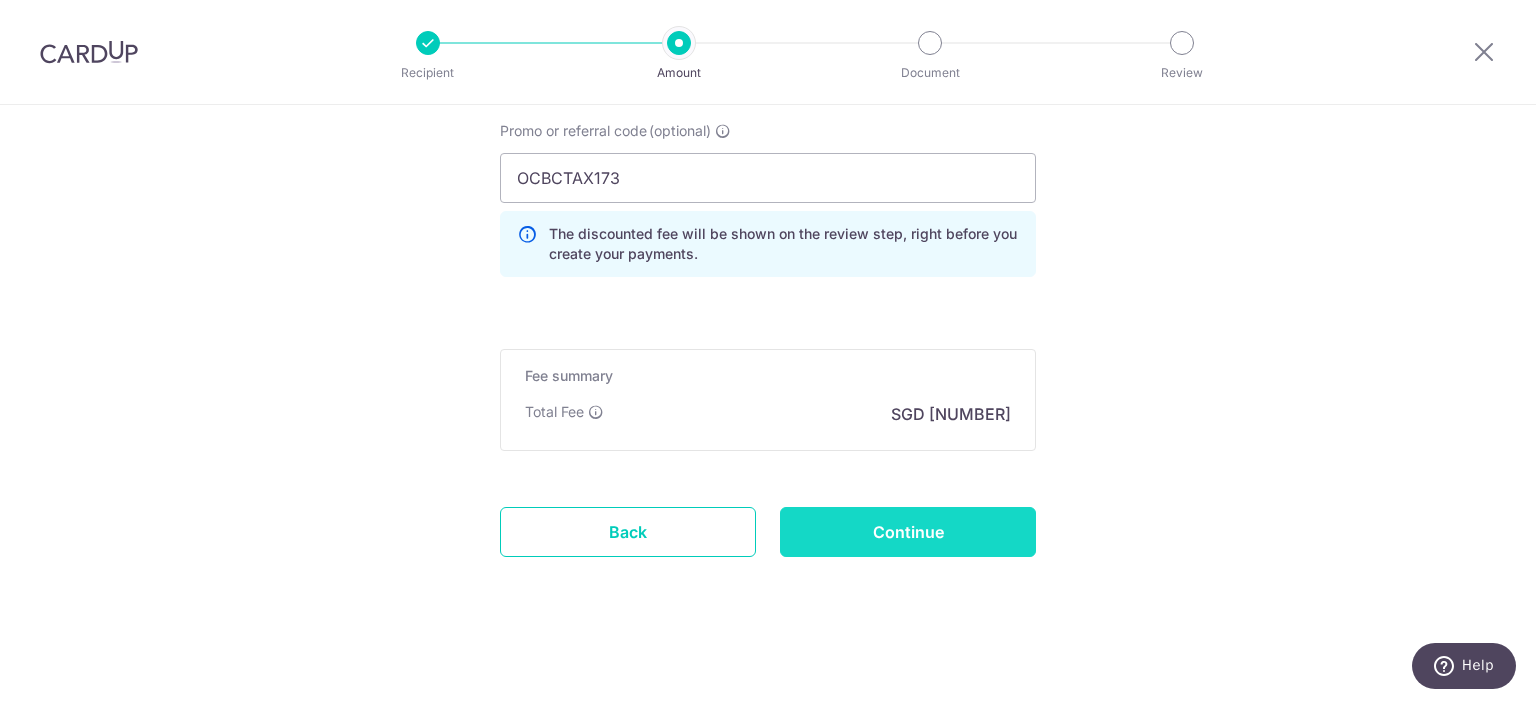 click on "Continue" at bounding box center [908, 532] 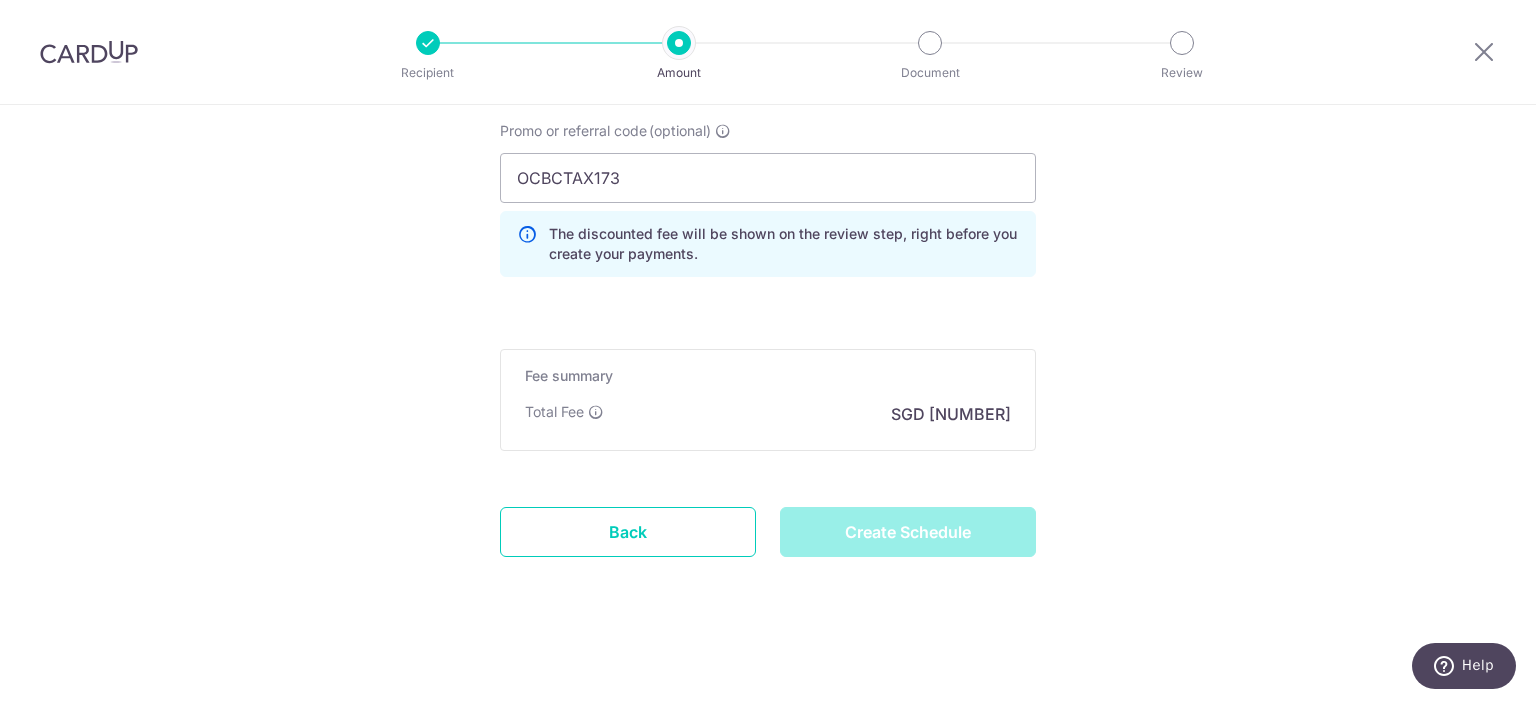 type on "Create Schedule" 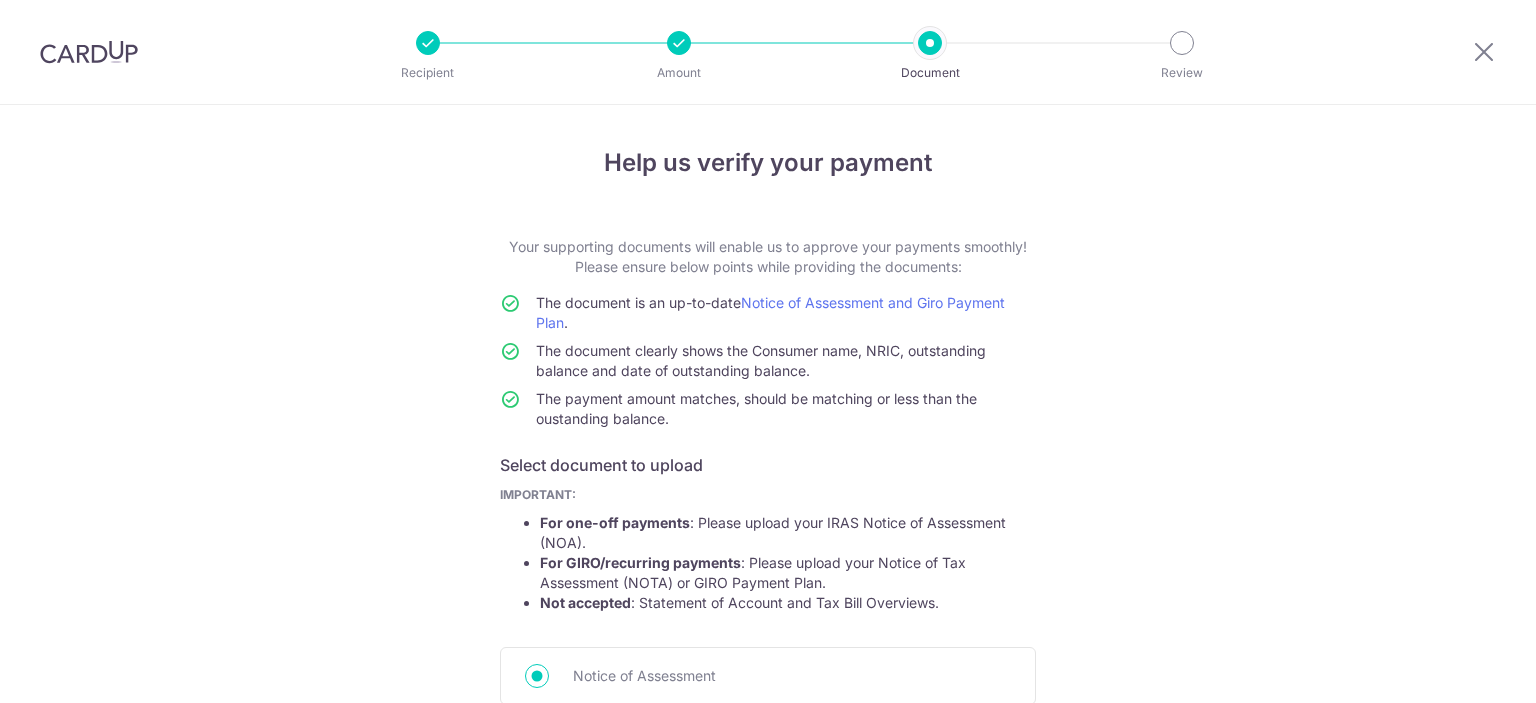 scroll, scrollTop: 0, scrollLeft: 0, axis: both 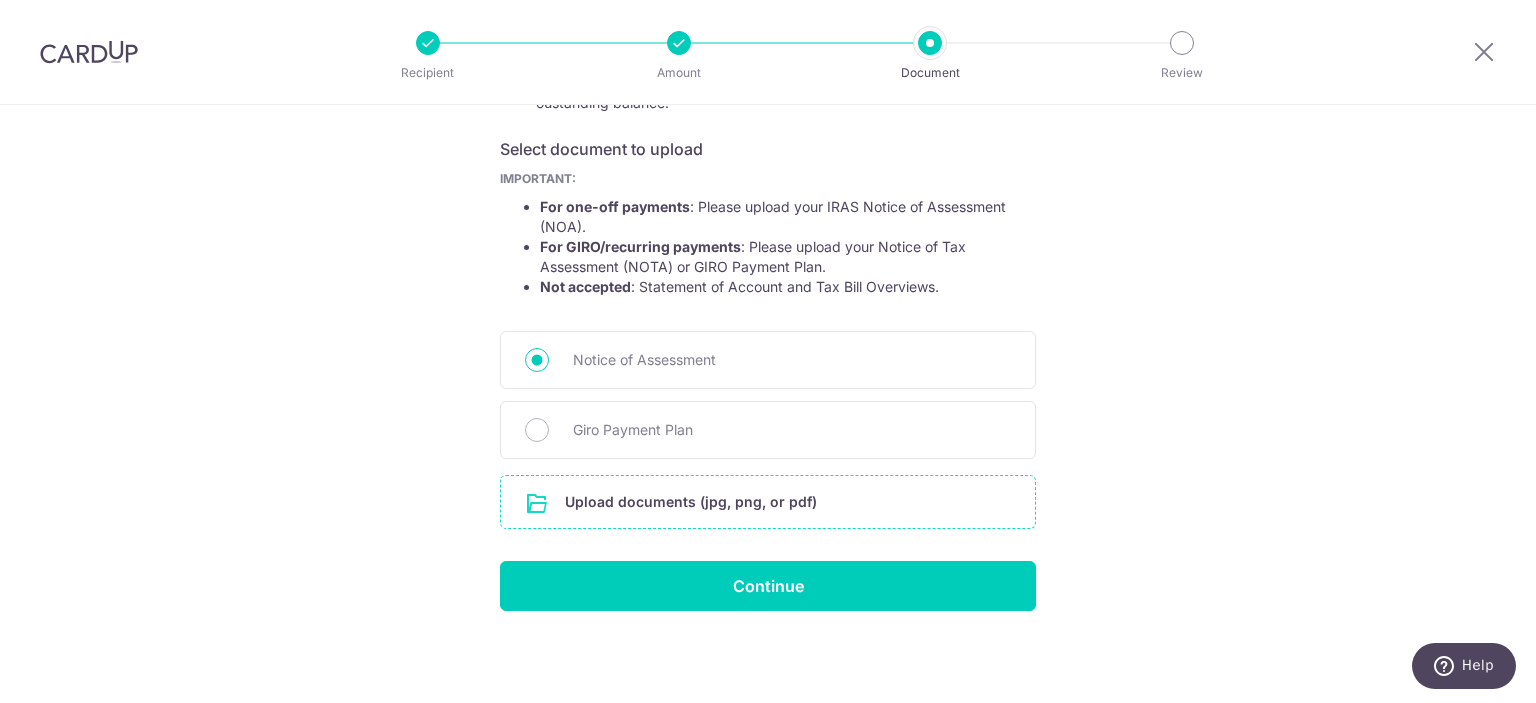 click at bounding box center [768, 502] 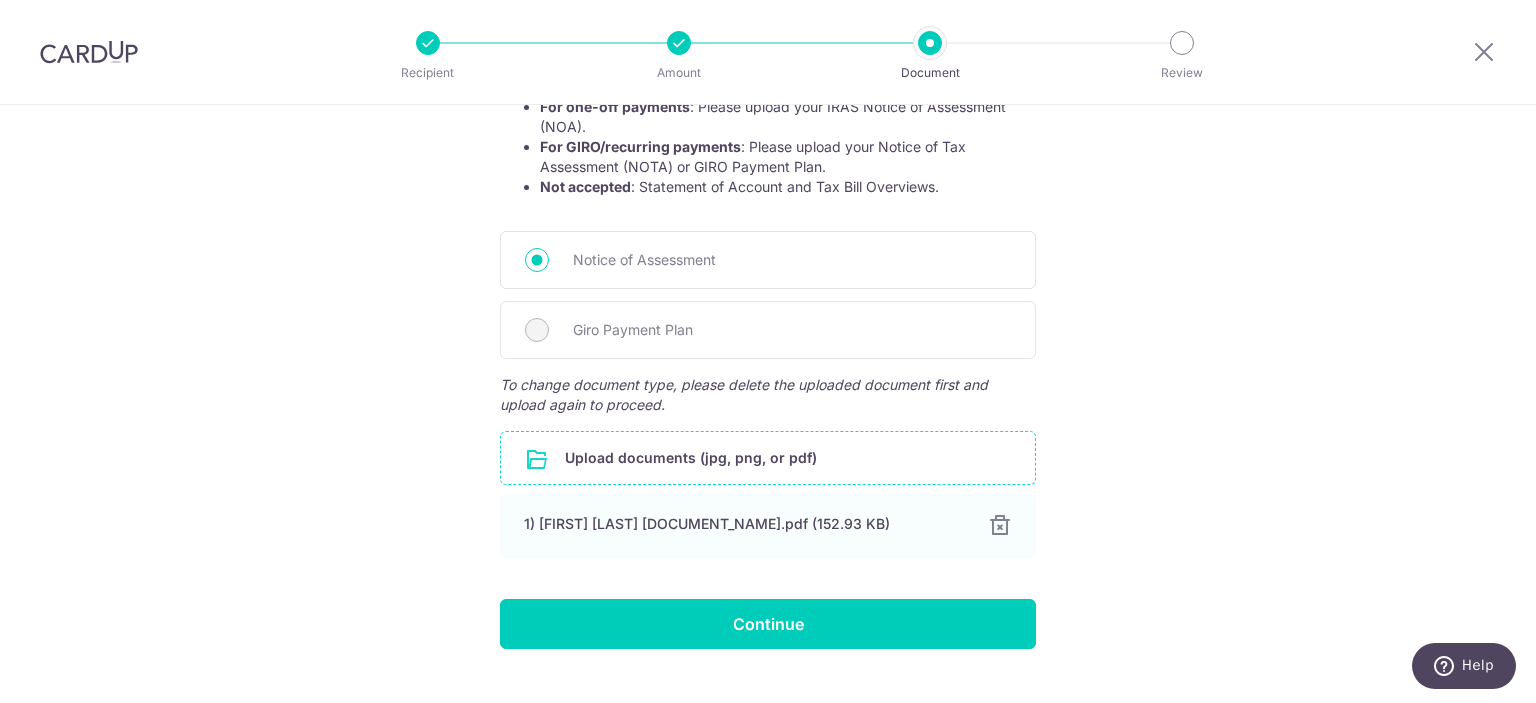 scroll, scrollTop: 454, scrollLeft: 0, axis: vertical 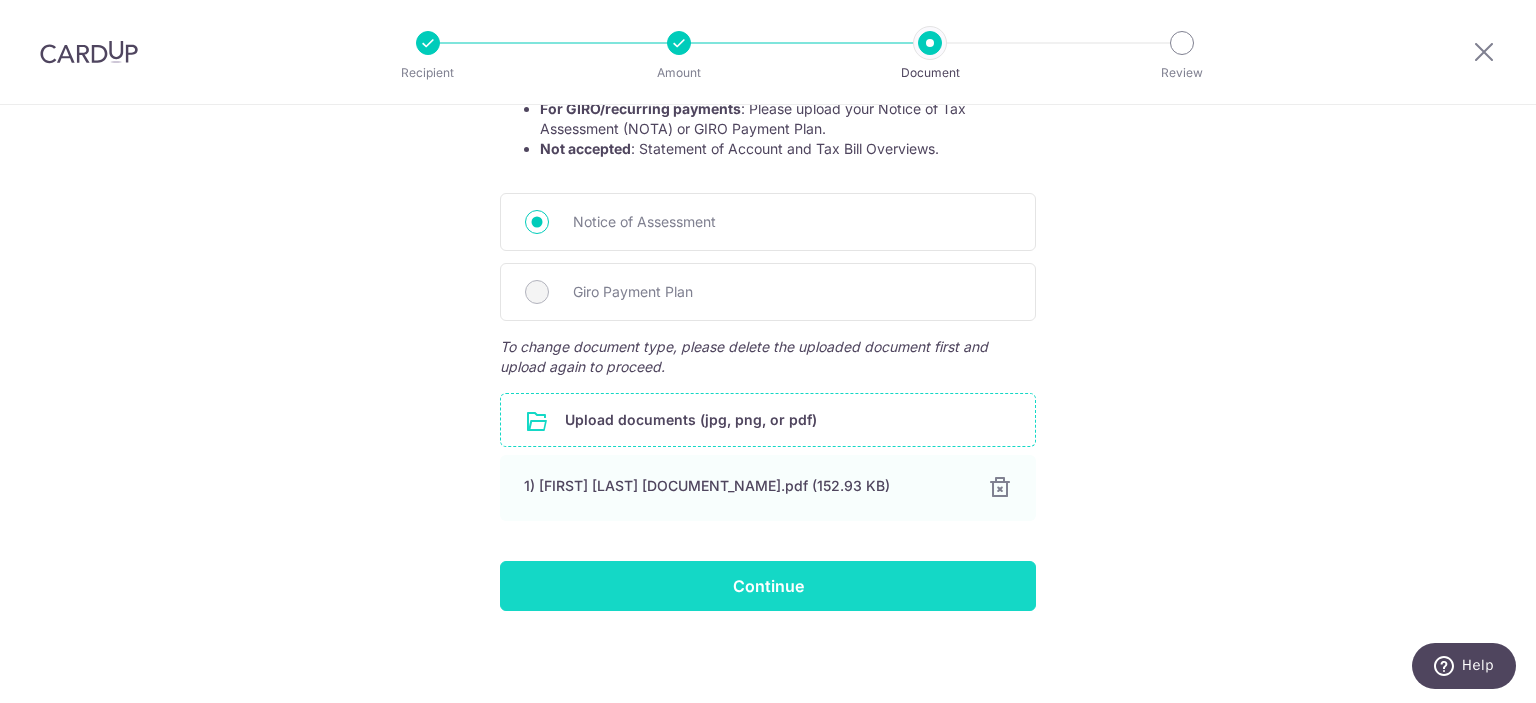 click on "Continue" at bounding box center (768, 586) 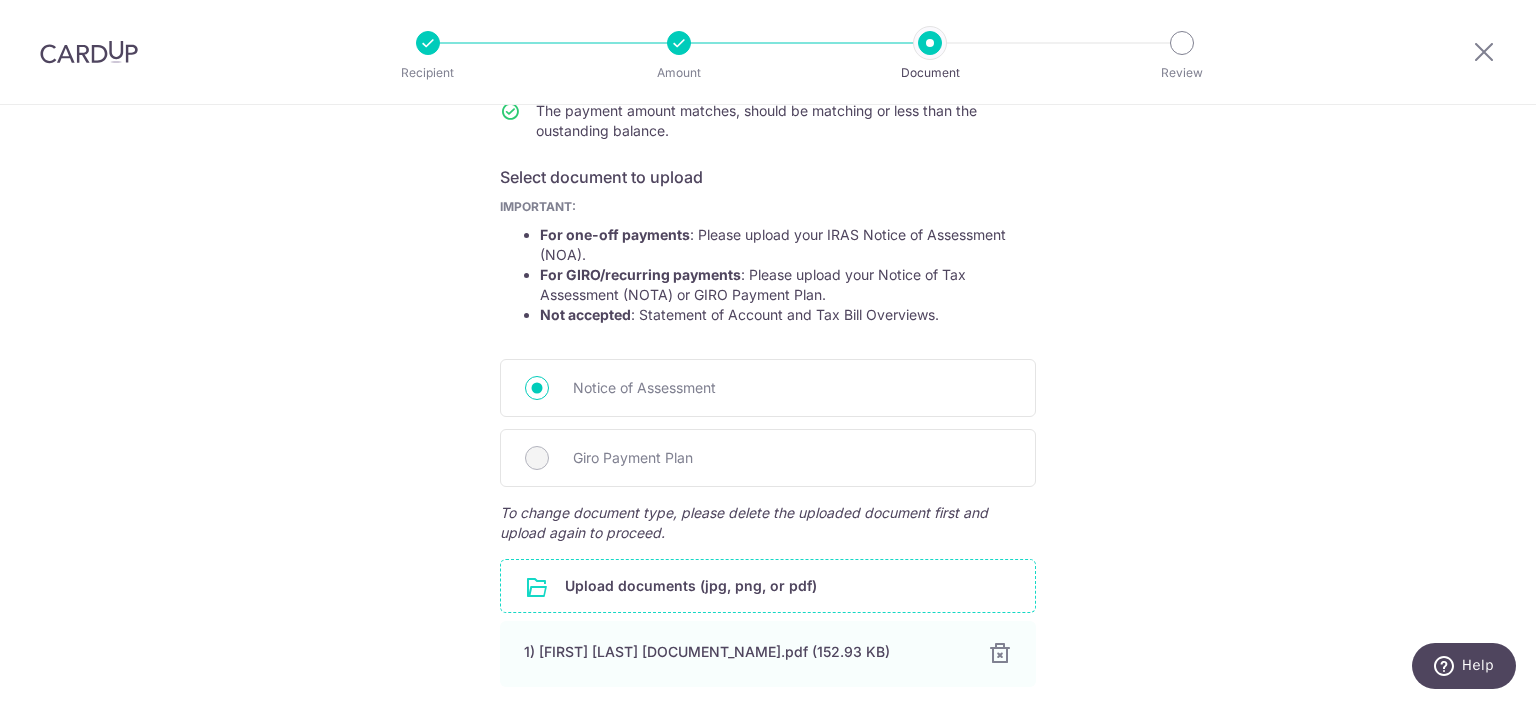 scroll, scrollTop: 454, scrollLeft: 0, axis: vertical 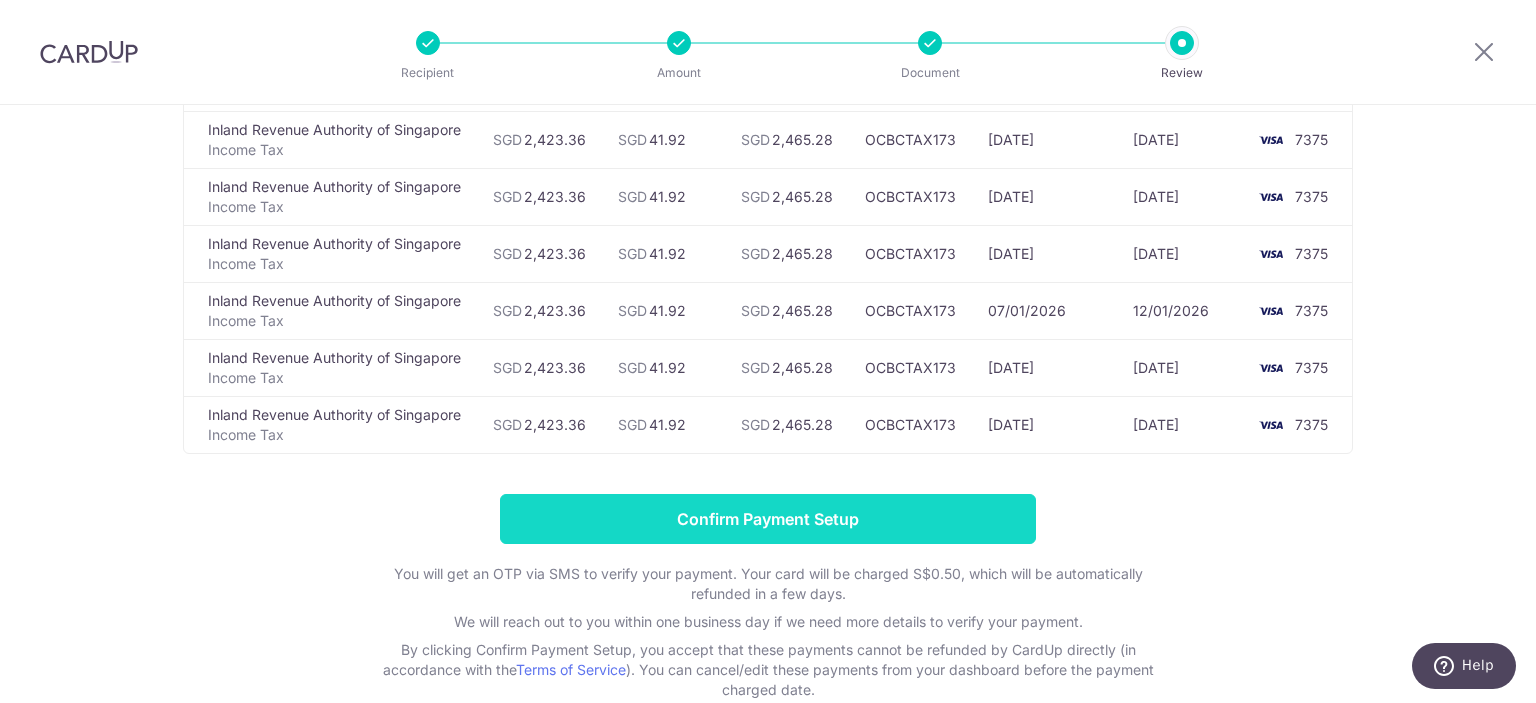 click on "Confirm Payment Setup" at bounding box center (768, 519) 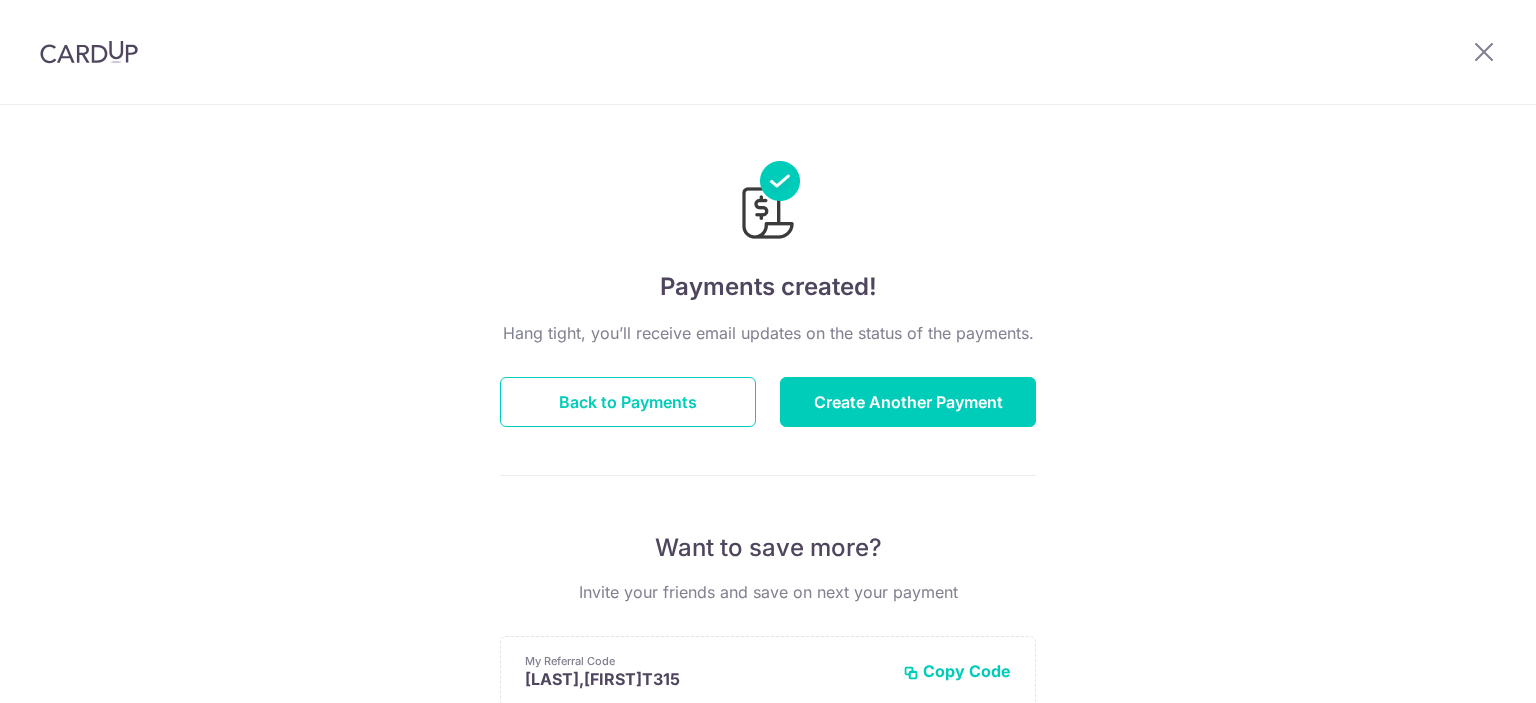 scroll, scrollTop: 0, scrollLeft: 0, axis: both 